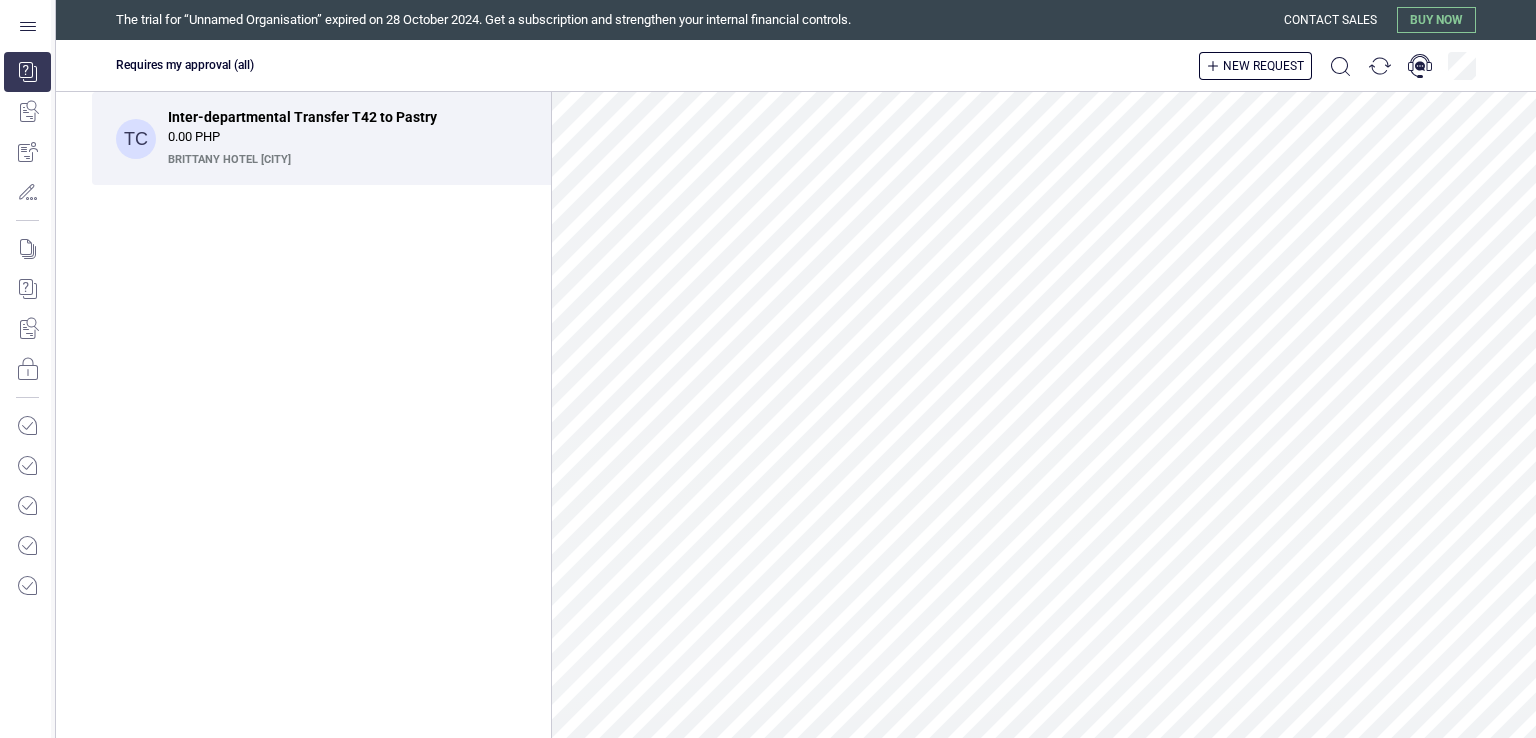 scroll, scrollTop: 0, scrollLeft: 0, axis: both 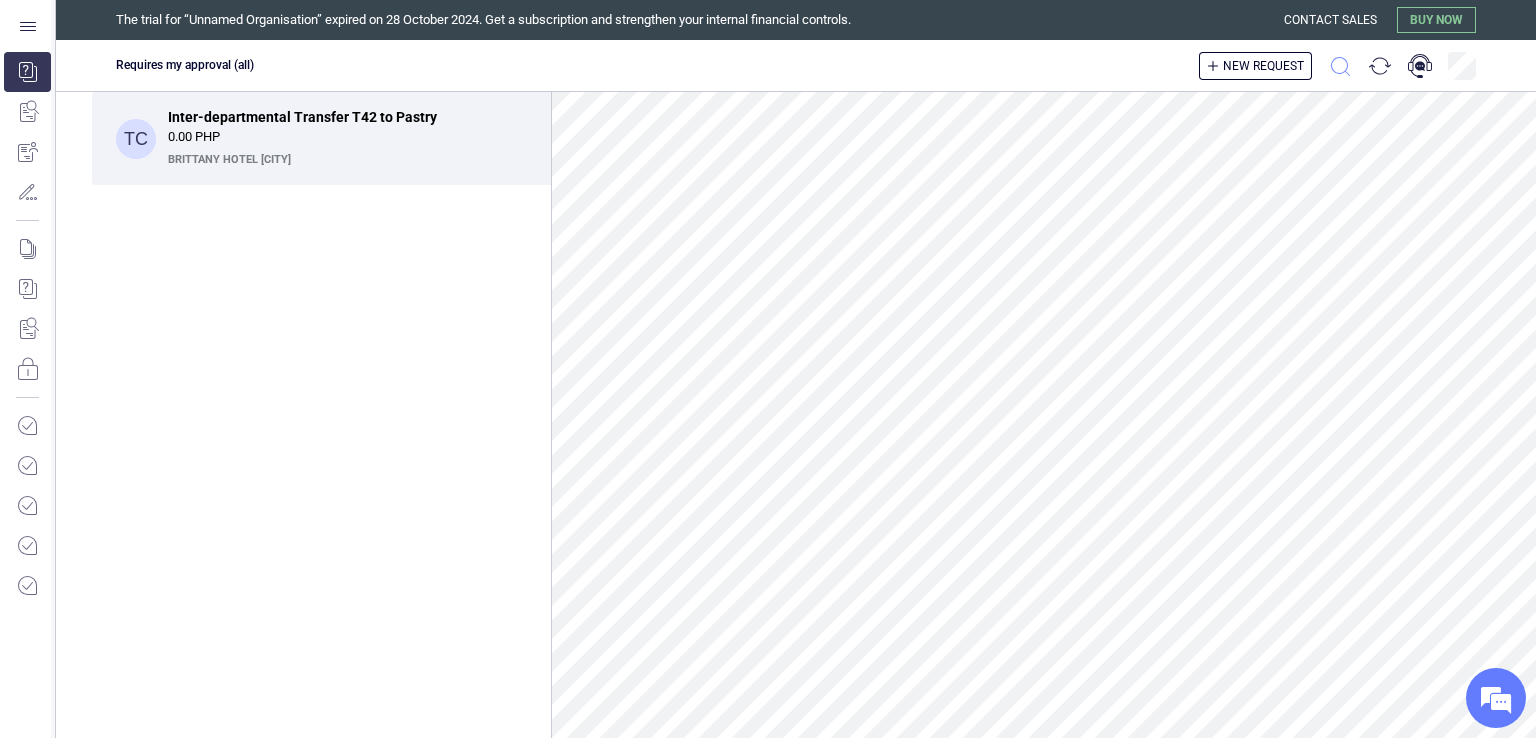 click at bounding box center (1340, 66) 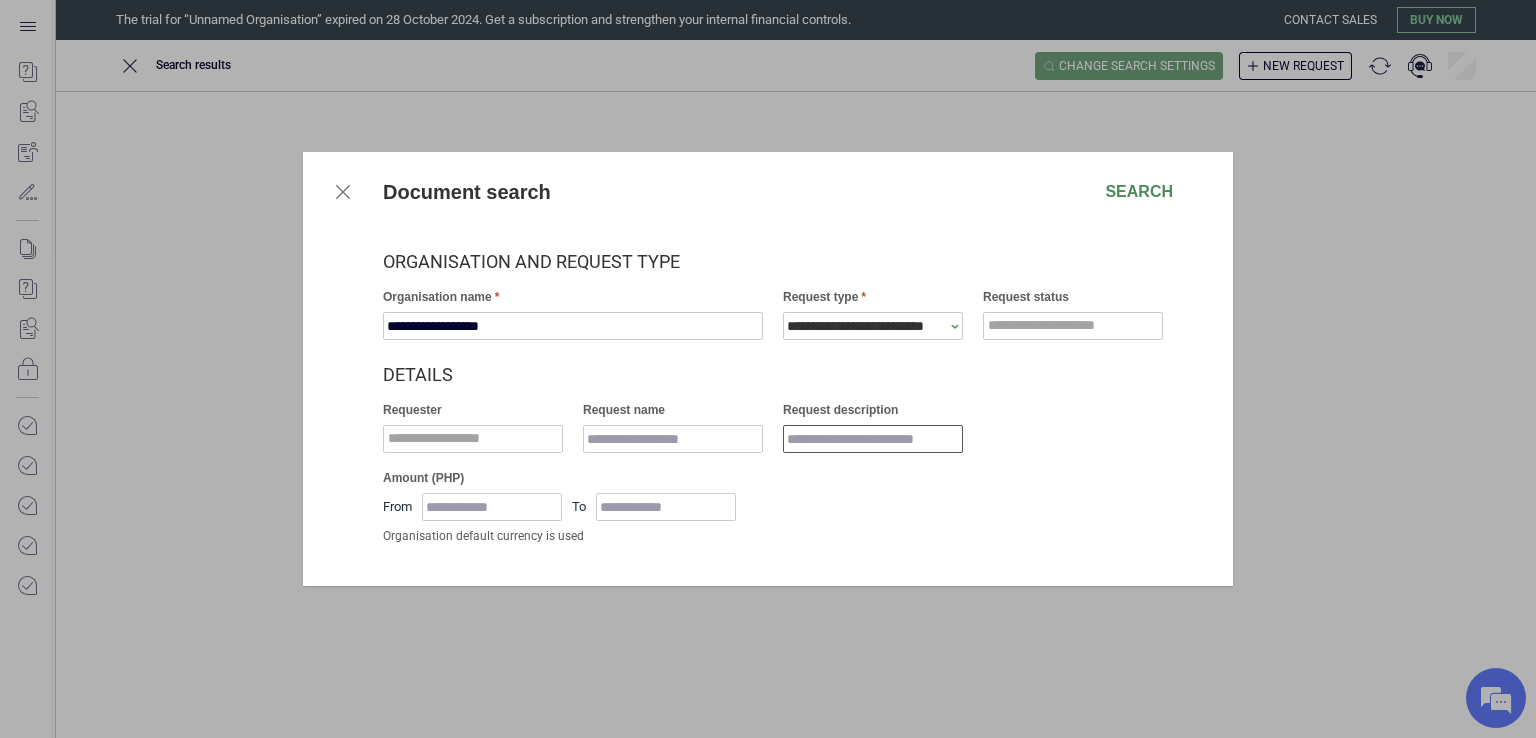 click on "Request description" at bounding box center [873, 439] 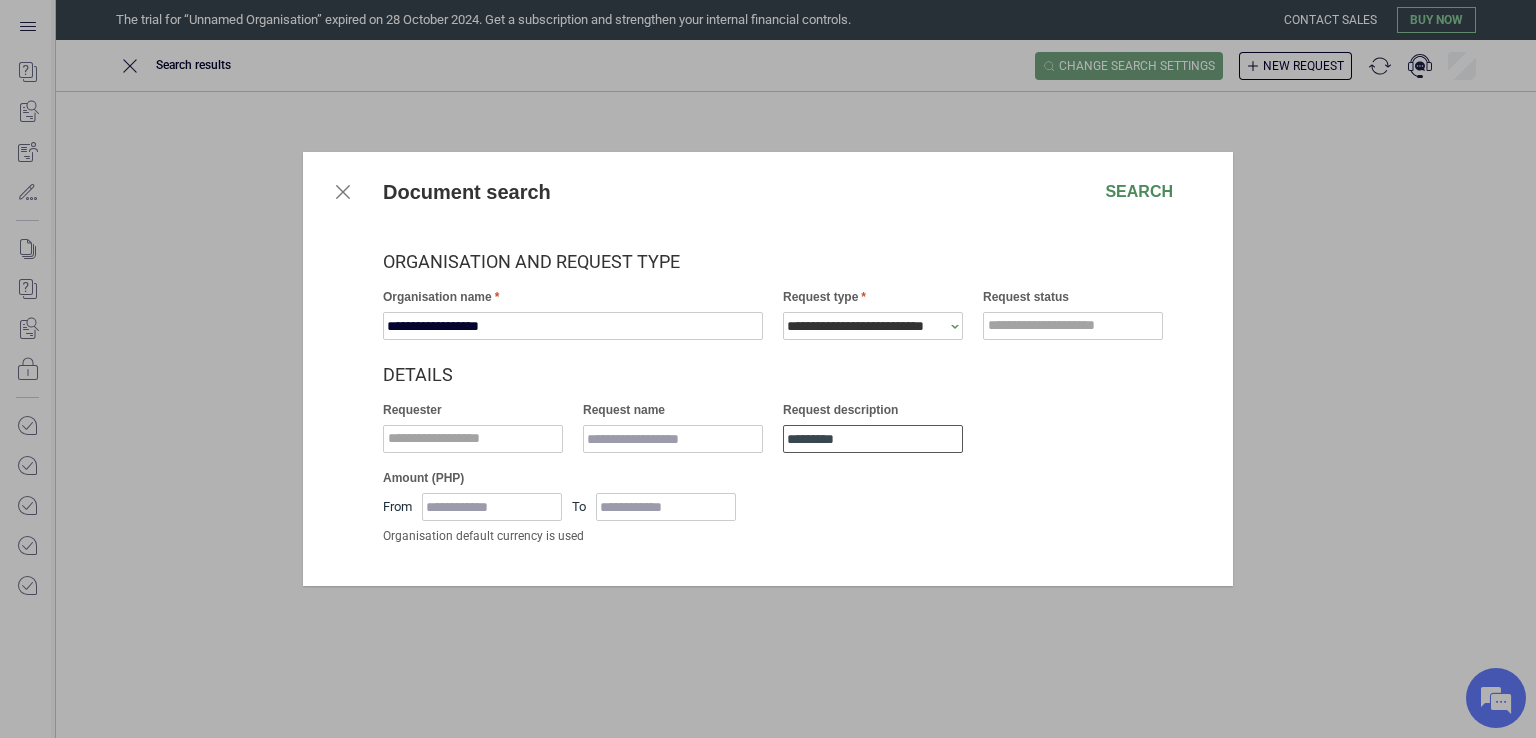 type on "*********" 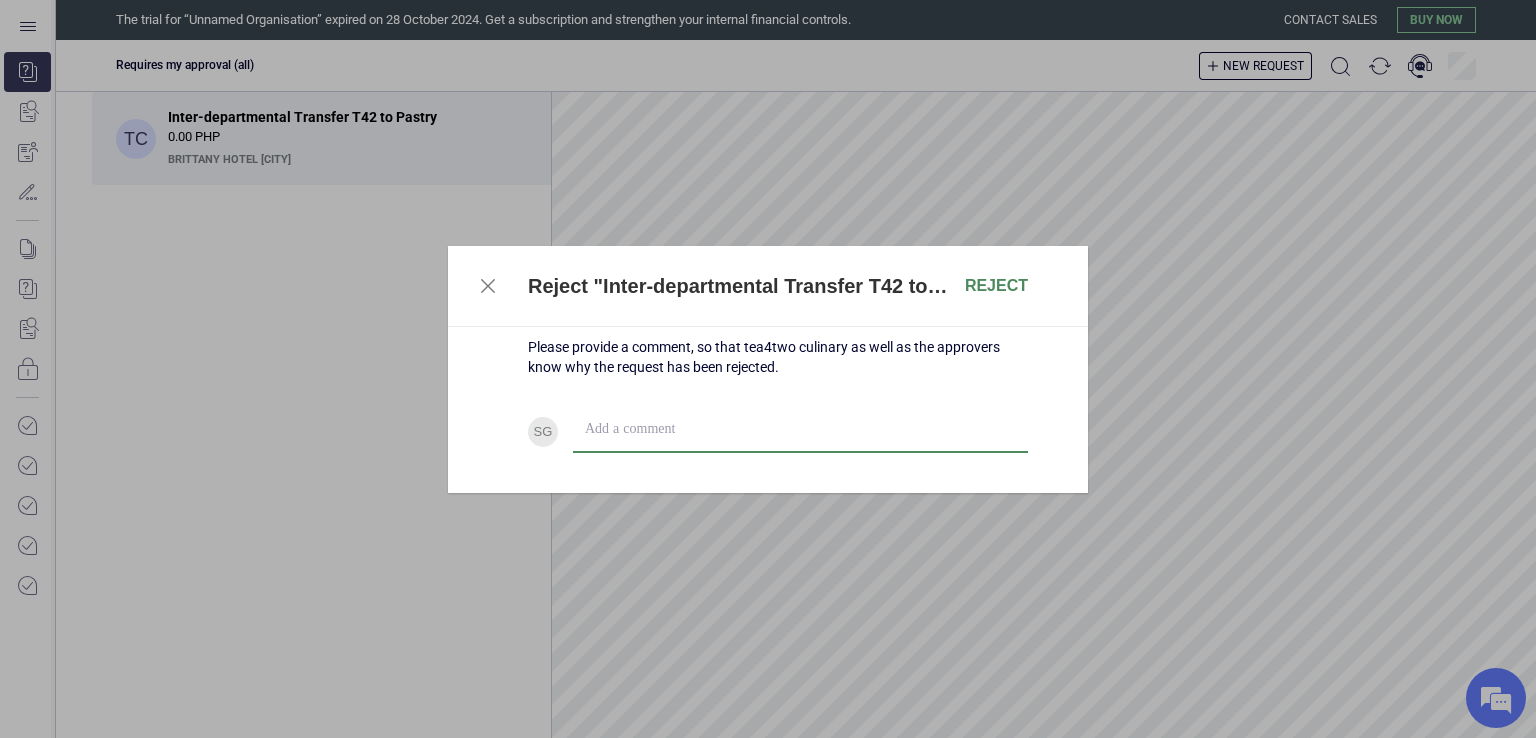 click at bounding box center [800, 429] 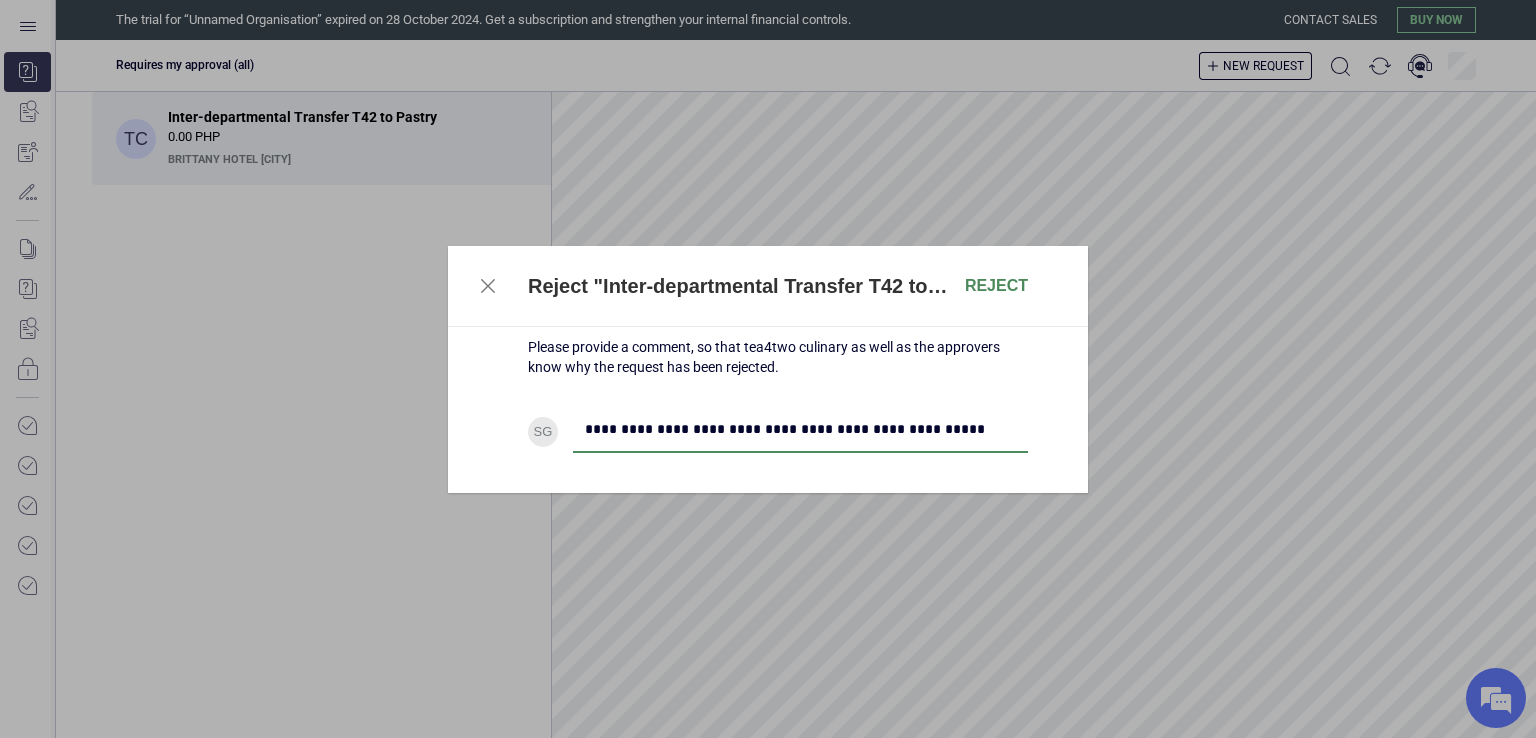 click on "**********" at bounding box center (800, 429) 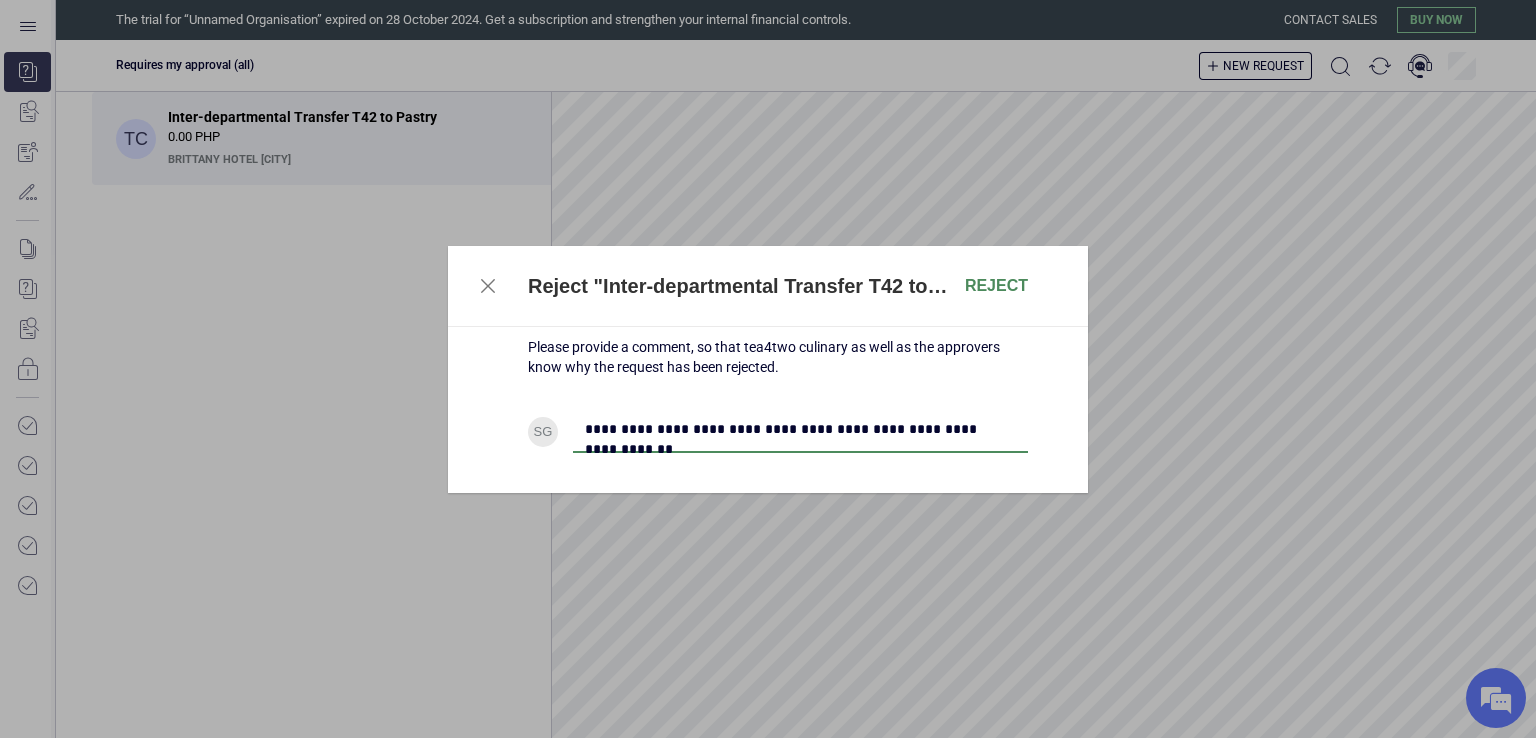 click on "**********" at bounding box center [800, 429] 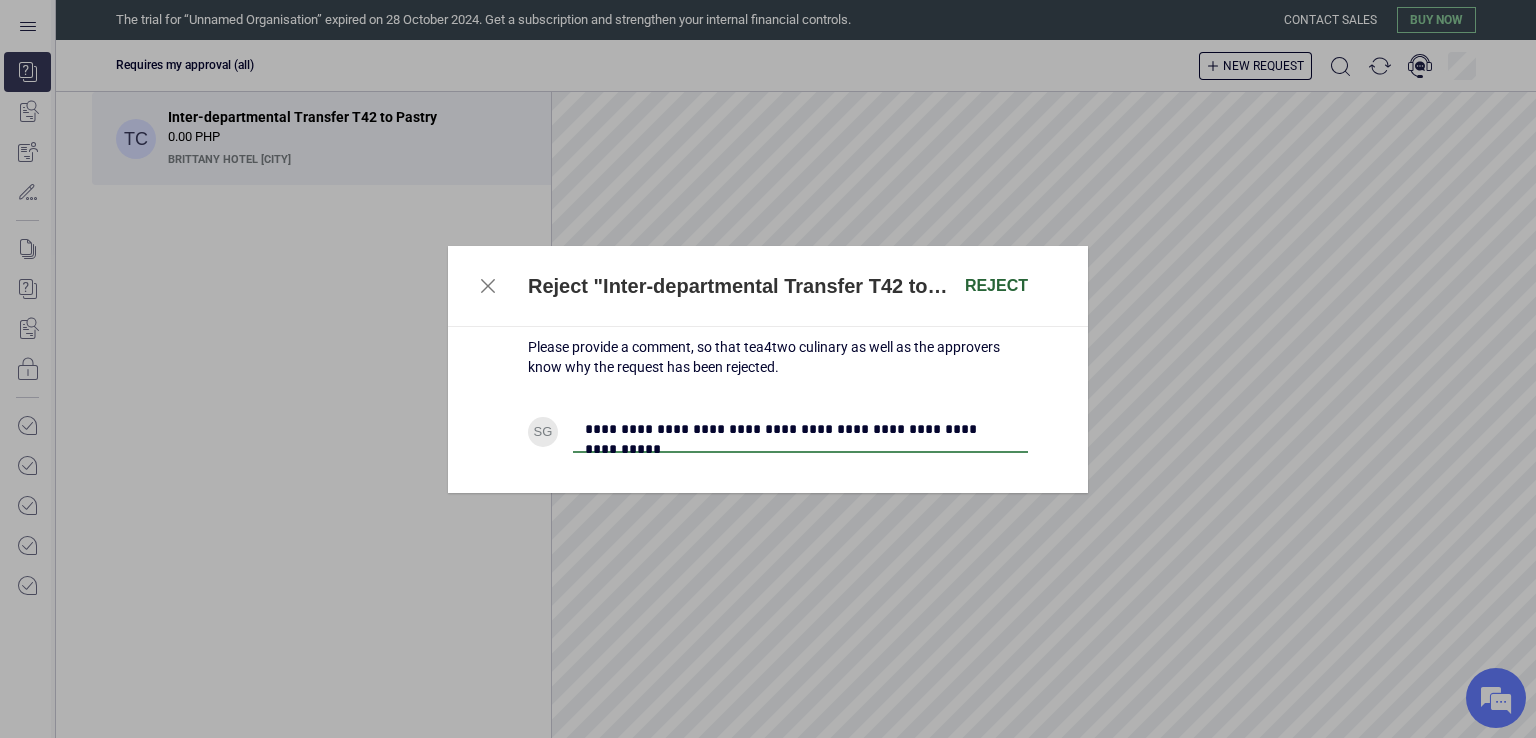click on "Reject" at bounding box center (996, 286) 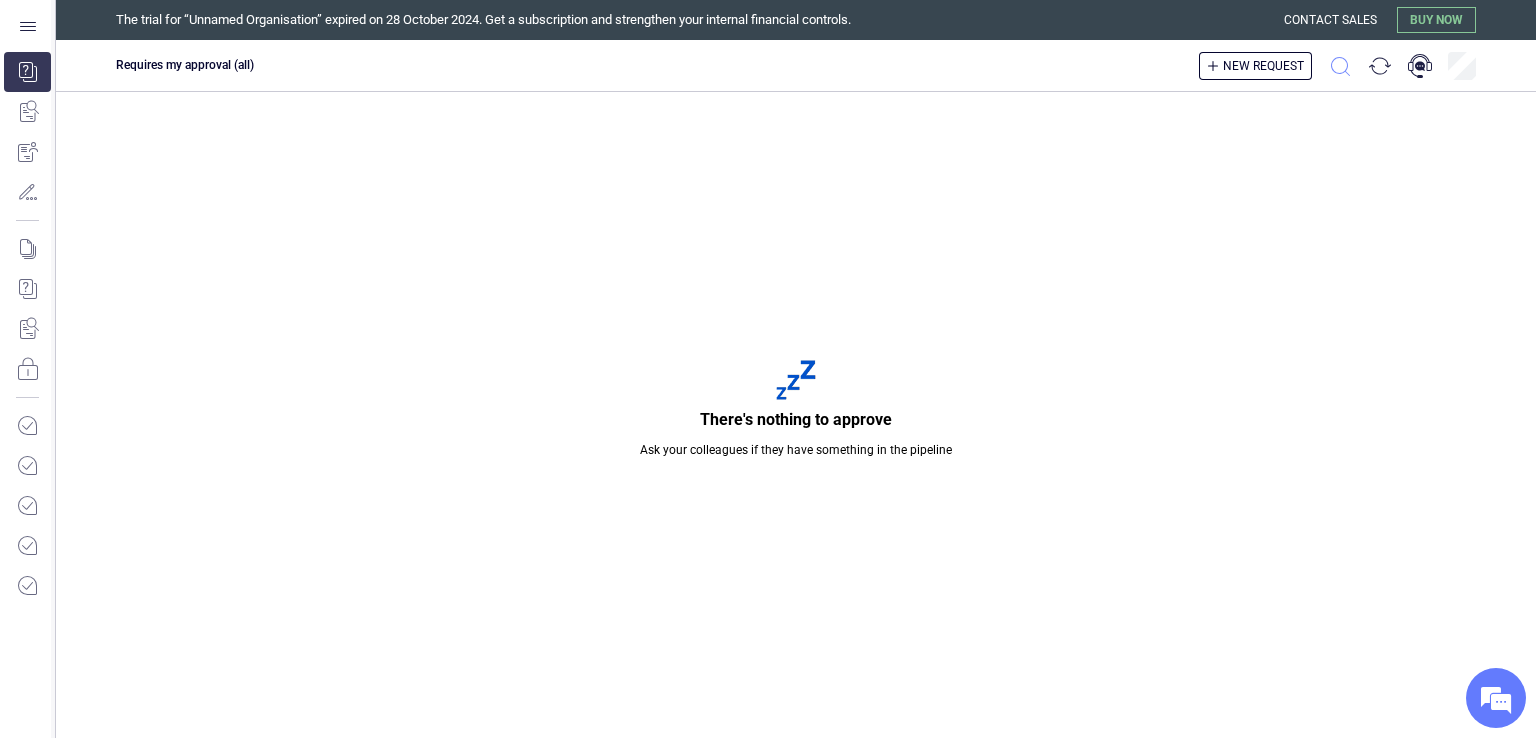 click at bounding box center (1340, 66) 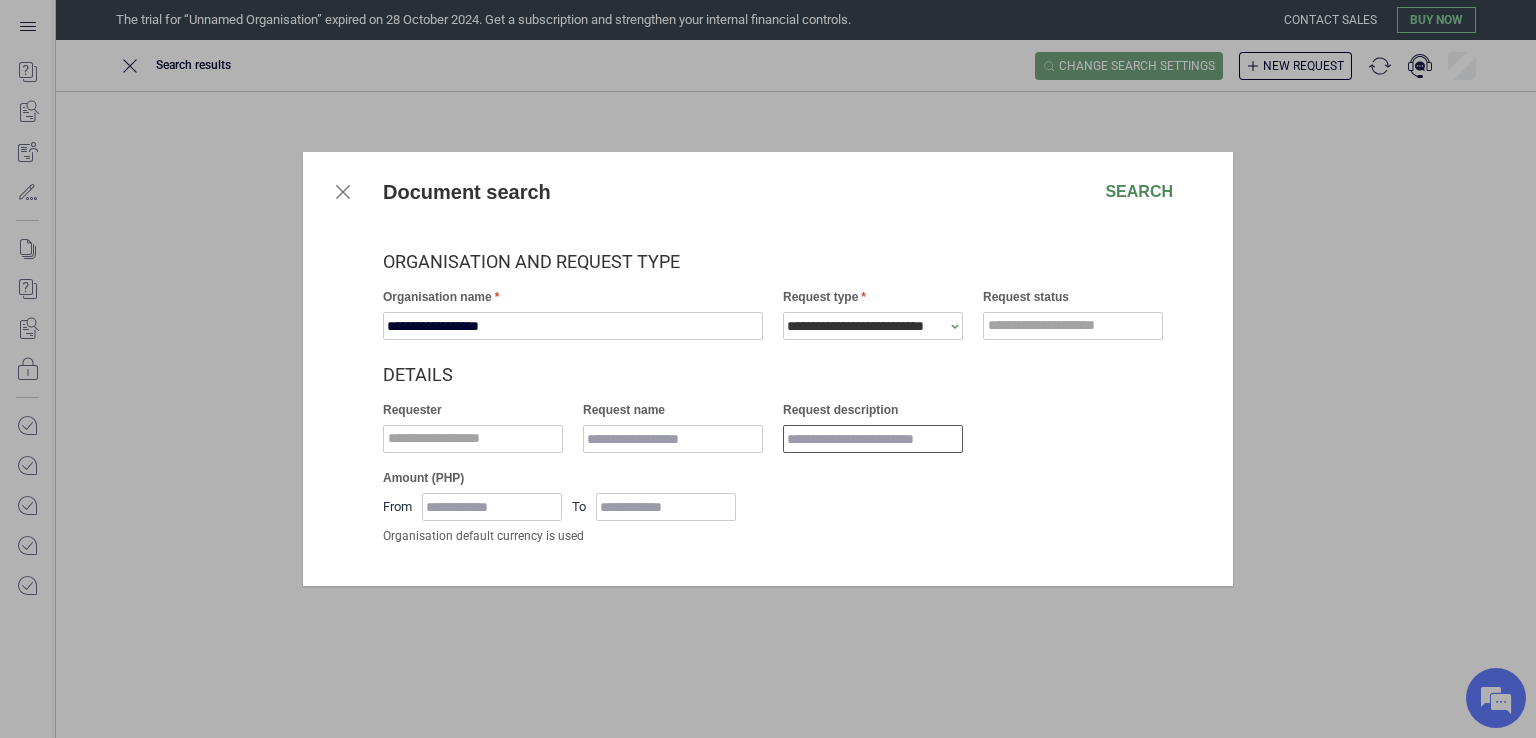 click on "Request description" at bounding box center [873, 439] 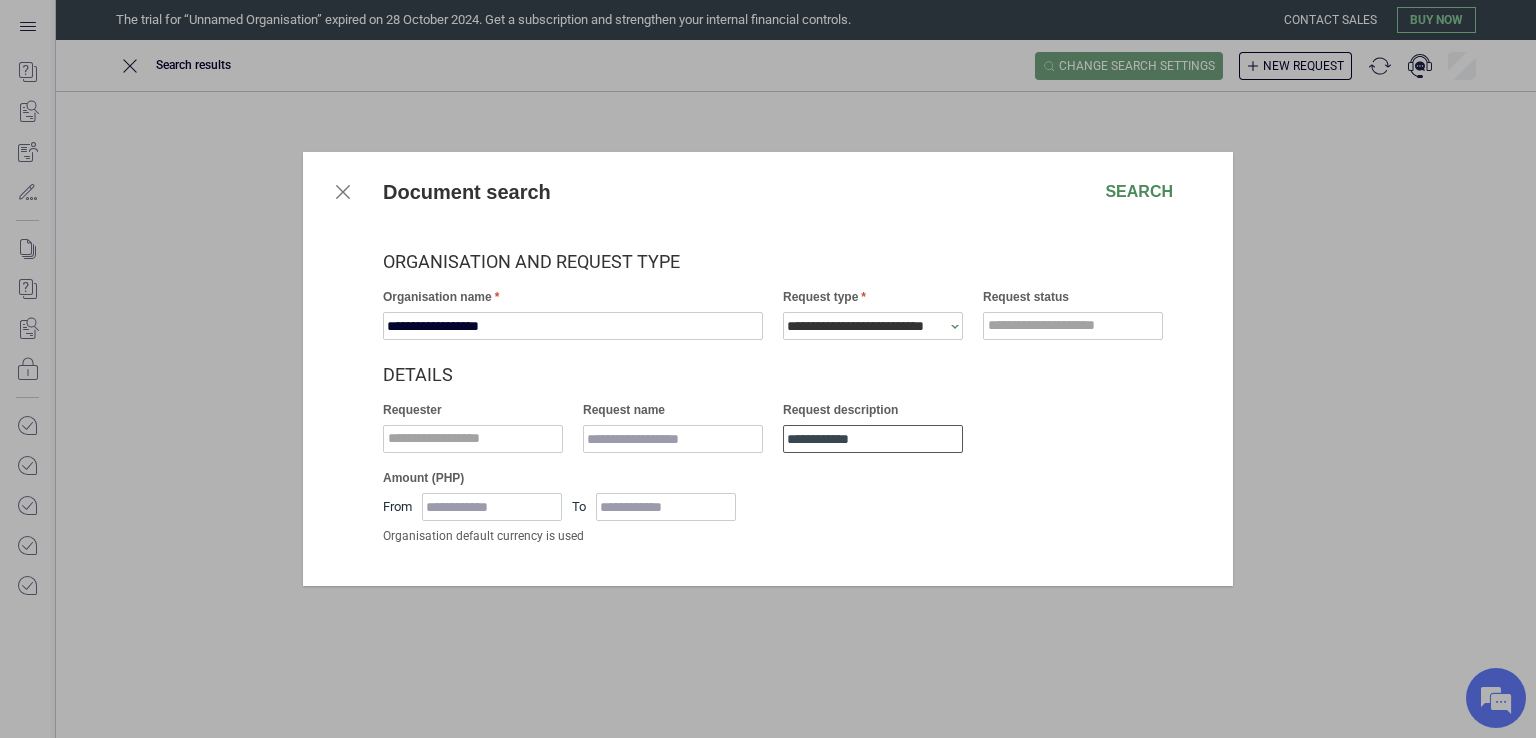 type on "**********" 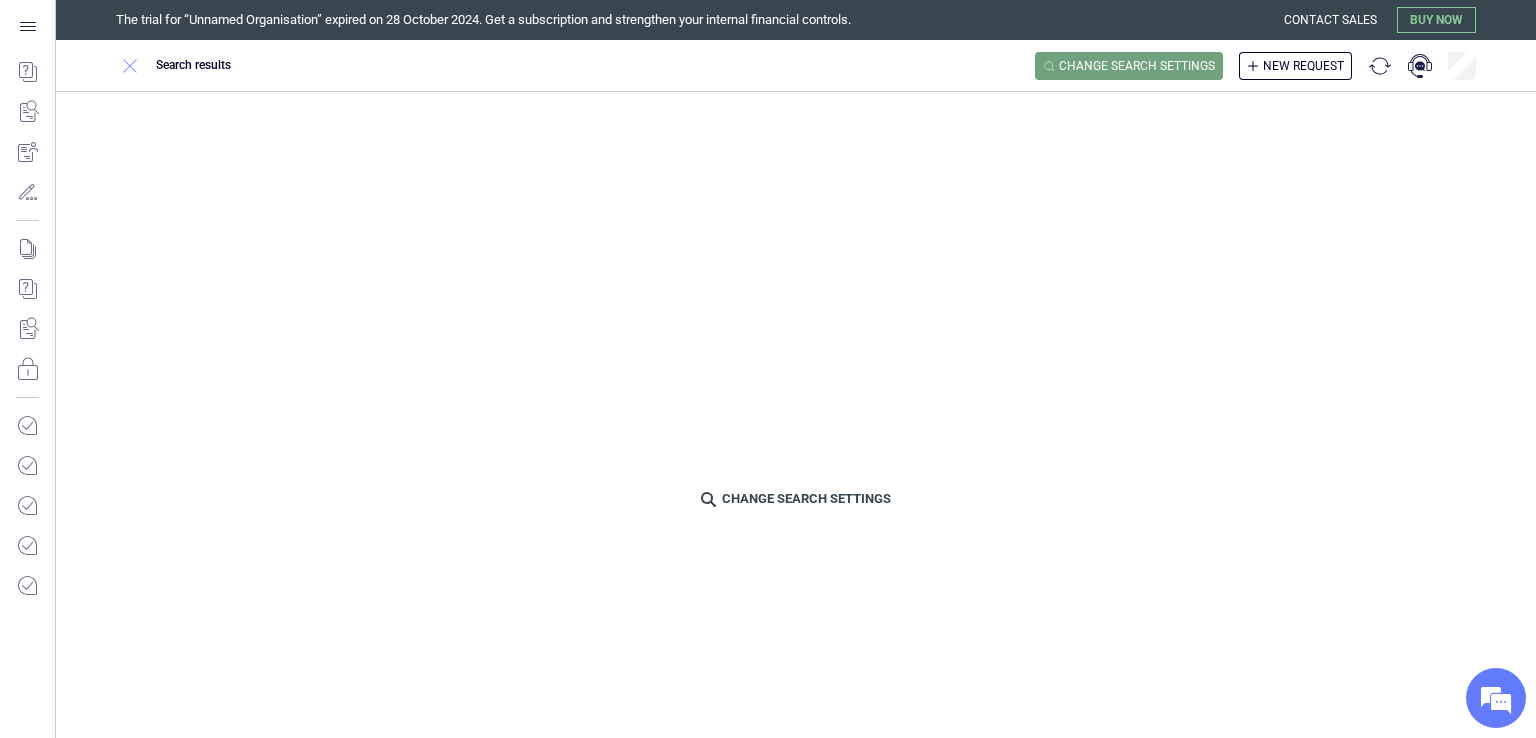 click at bounding box center [130, 66] 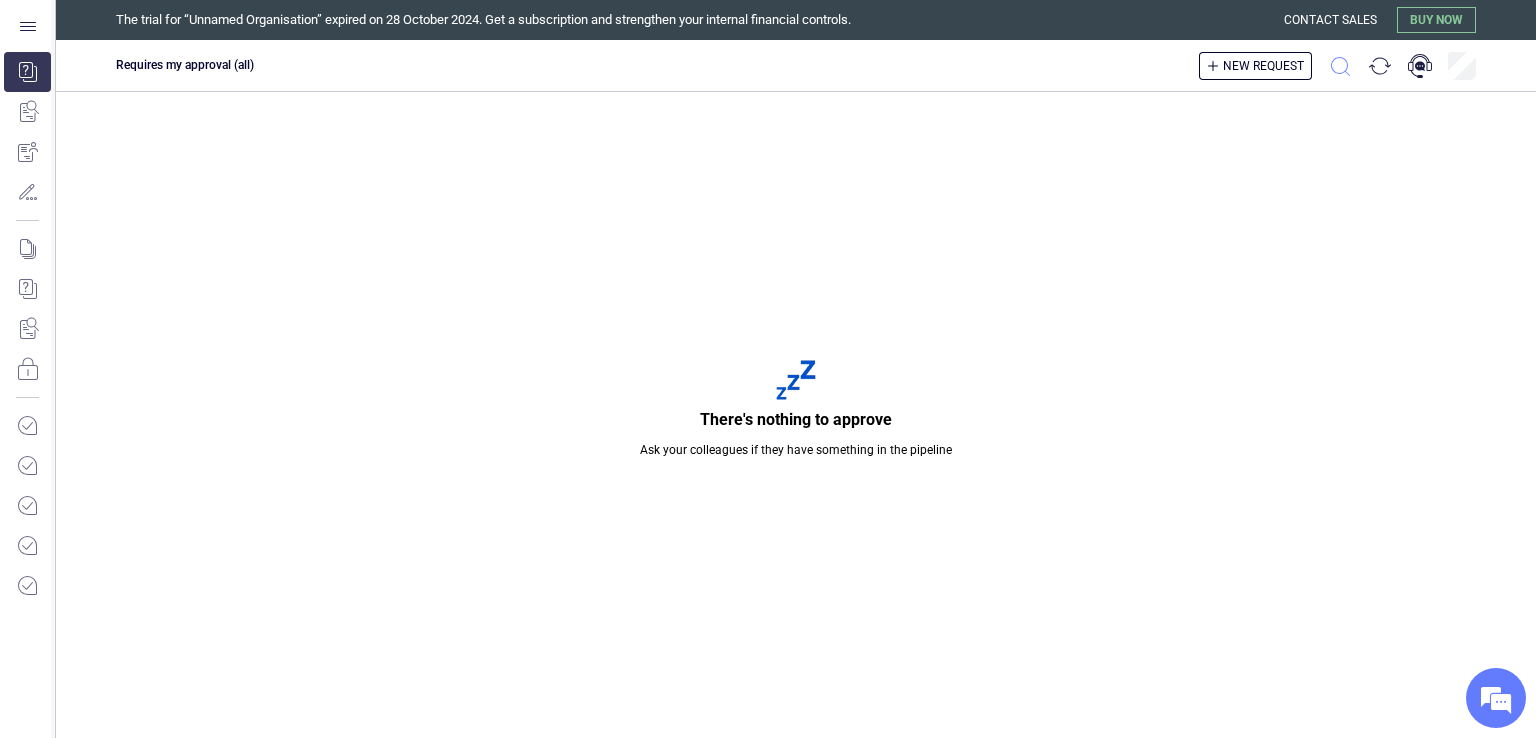 click at bounding box center (1340, 66) 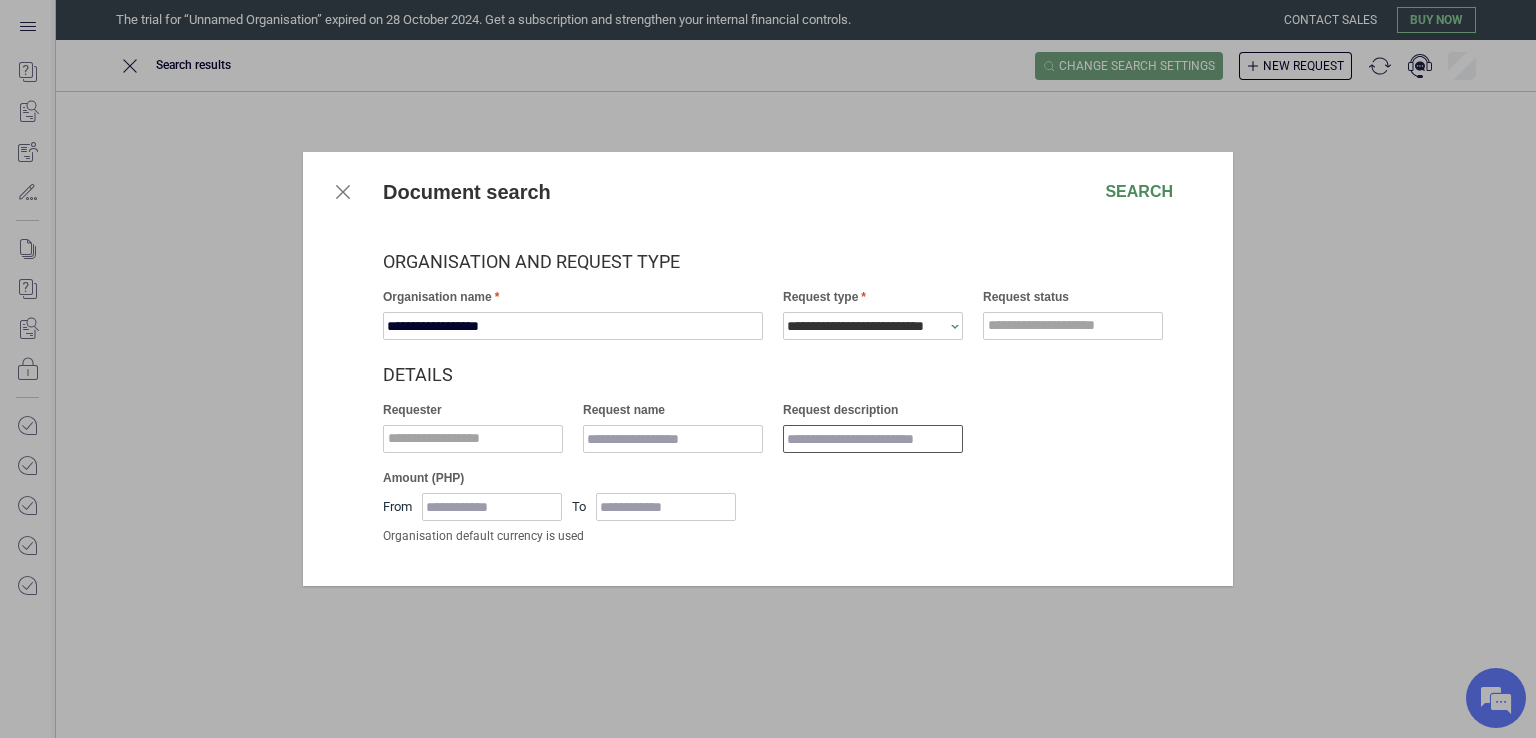 click on "Request description" at bounding box center (873, 439) 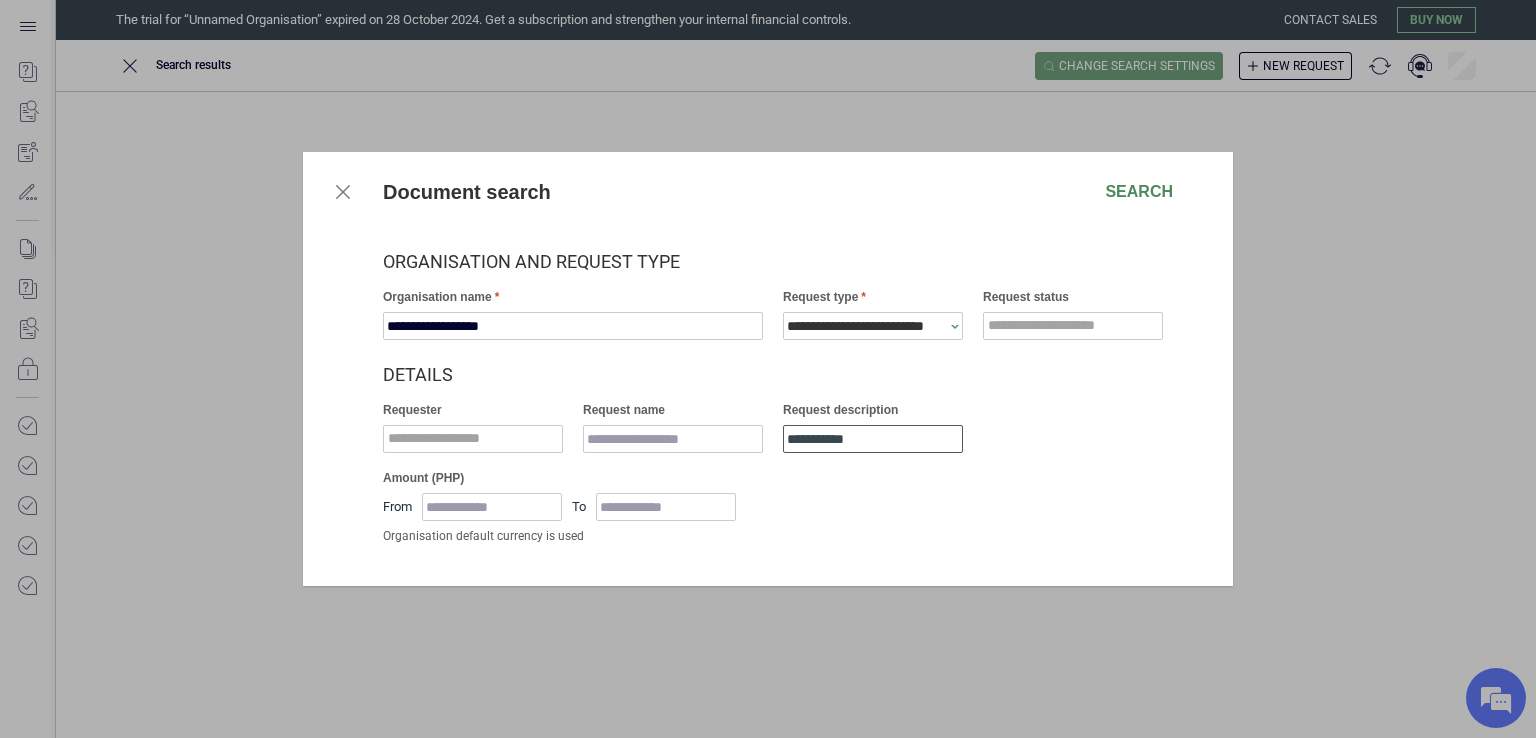 type on "**********" 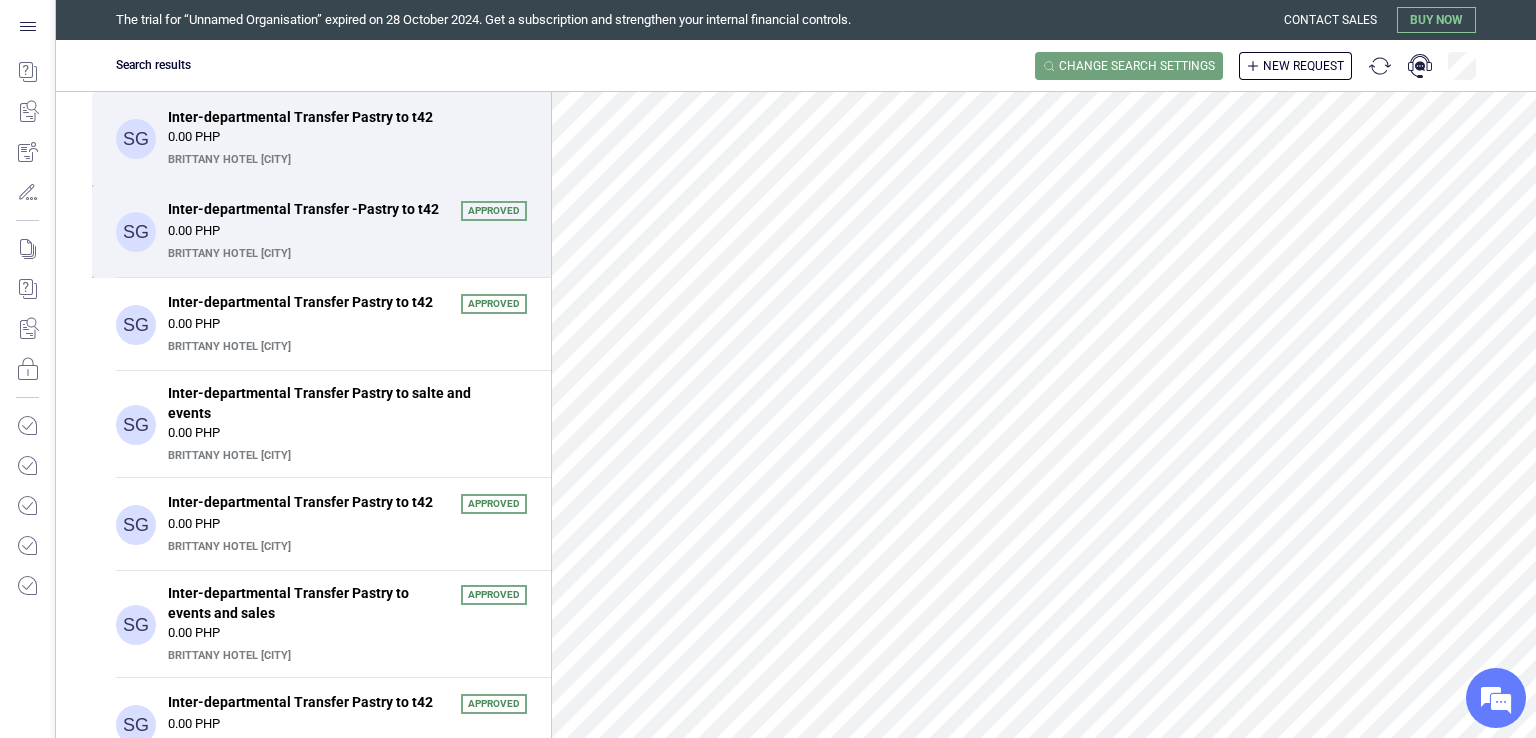 click on "Brittany Hotel [CITY]" at bounding box center (345, 254) 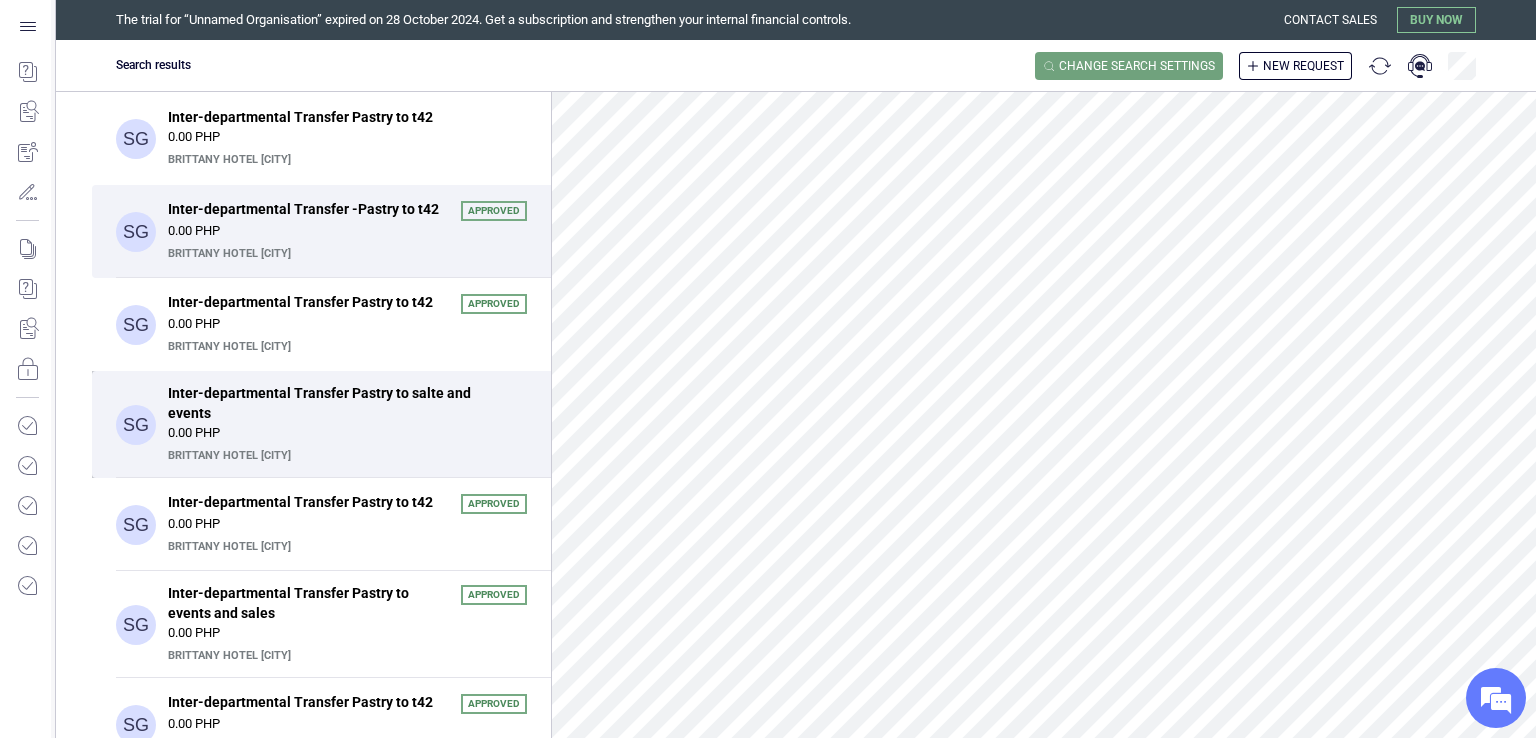 click on "Brittany Hotel [CITY]" at bounding box center (345, 456) 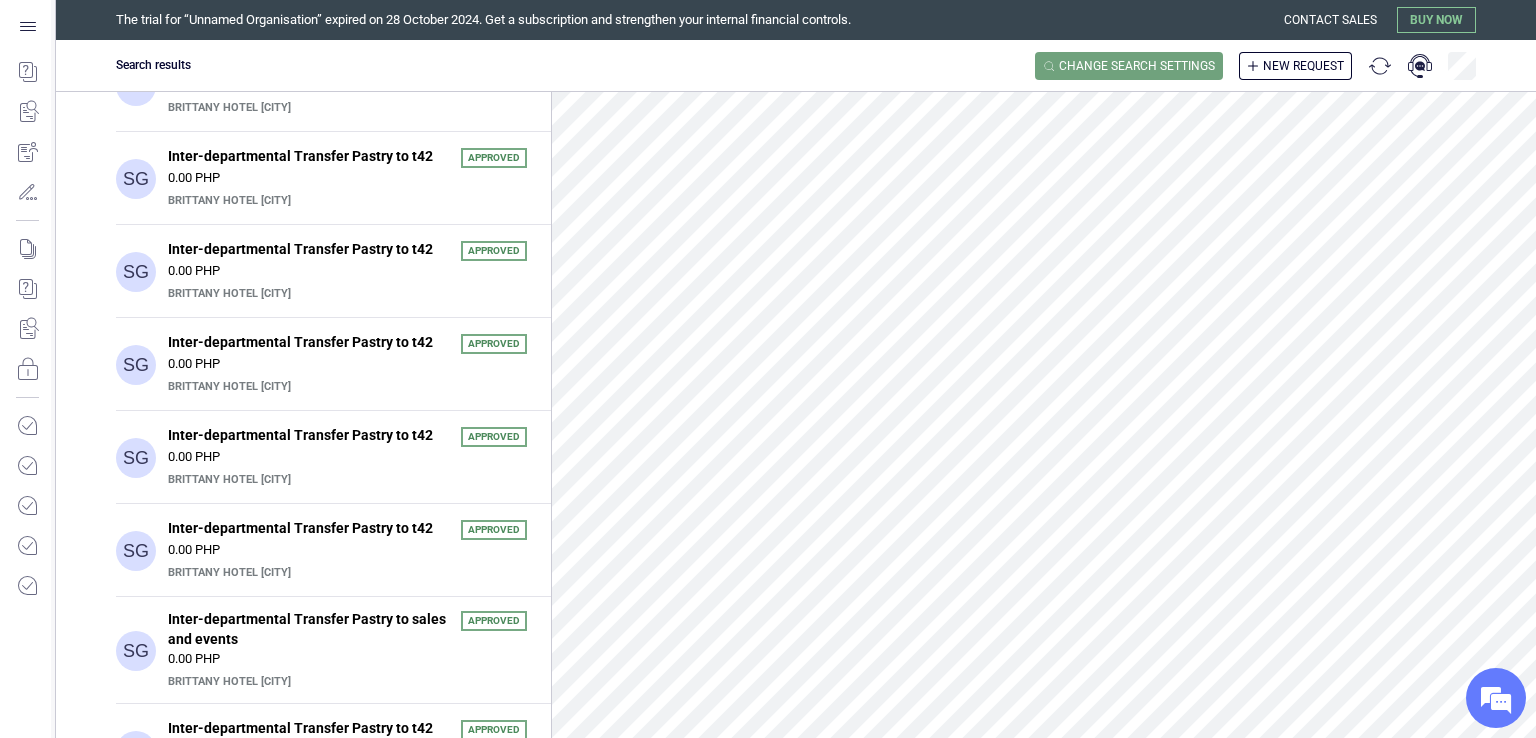 scroll, scrollTop: 2272, scrollLeft: 0, axis: vertical 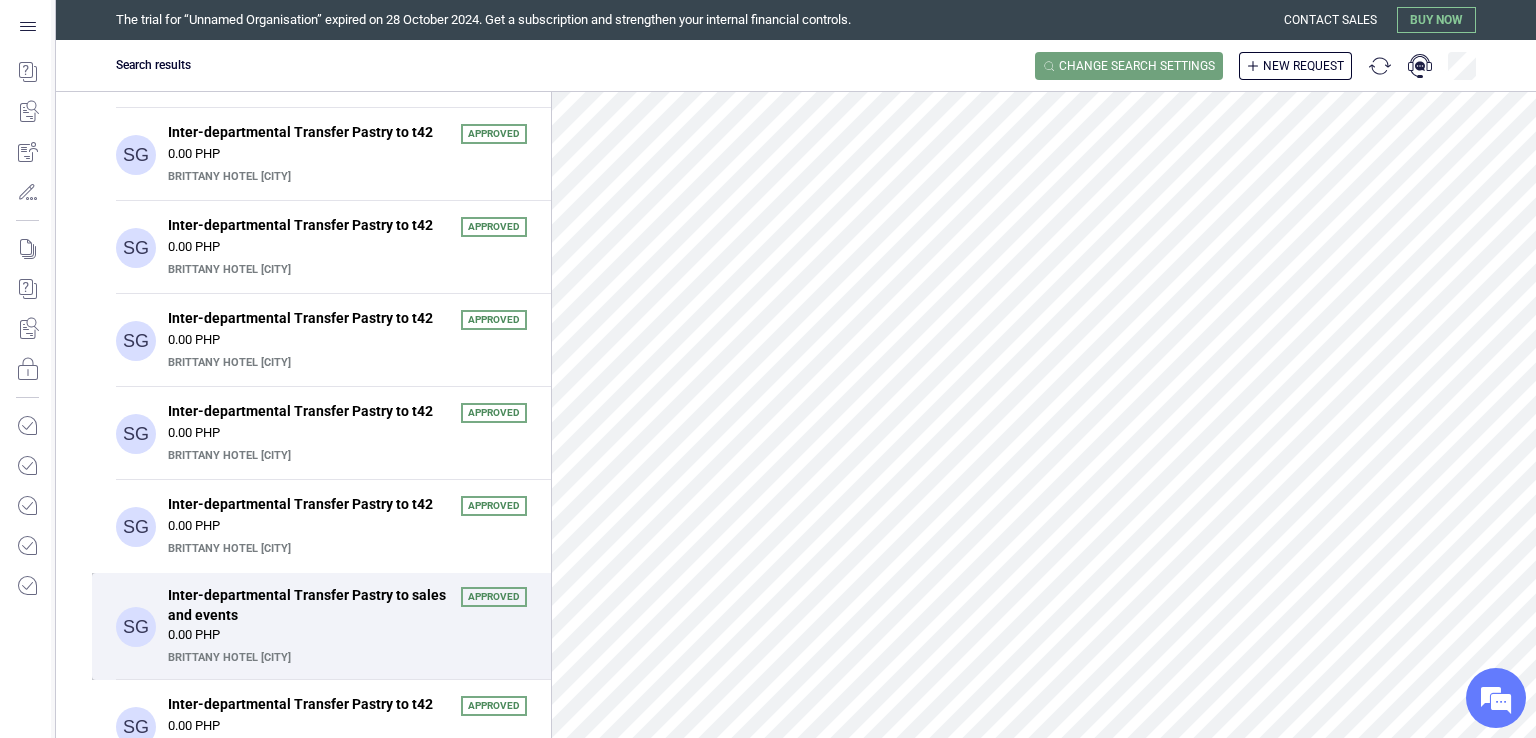 click on "Brittany Hotel [CITY]" at bounding box center (345, 658) 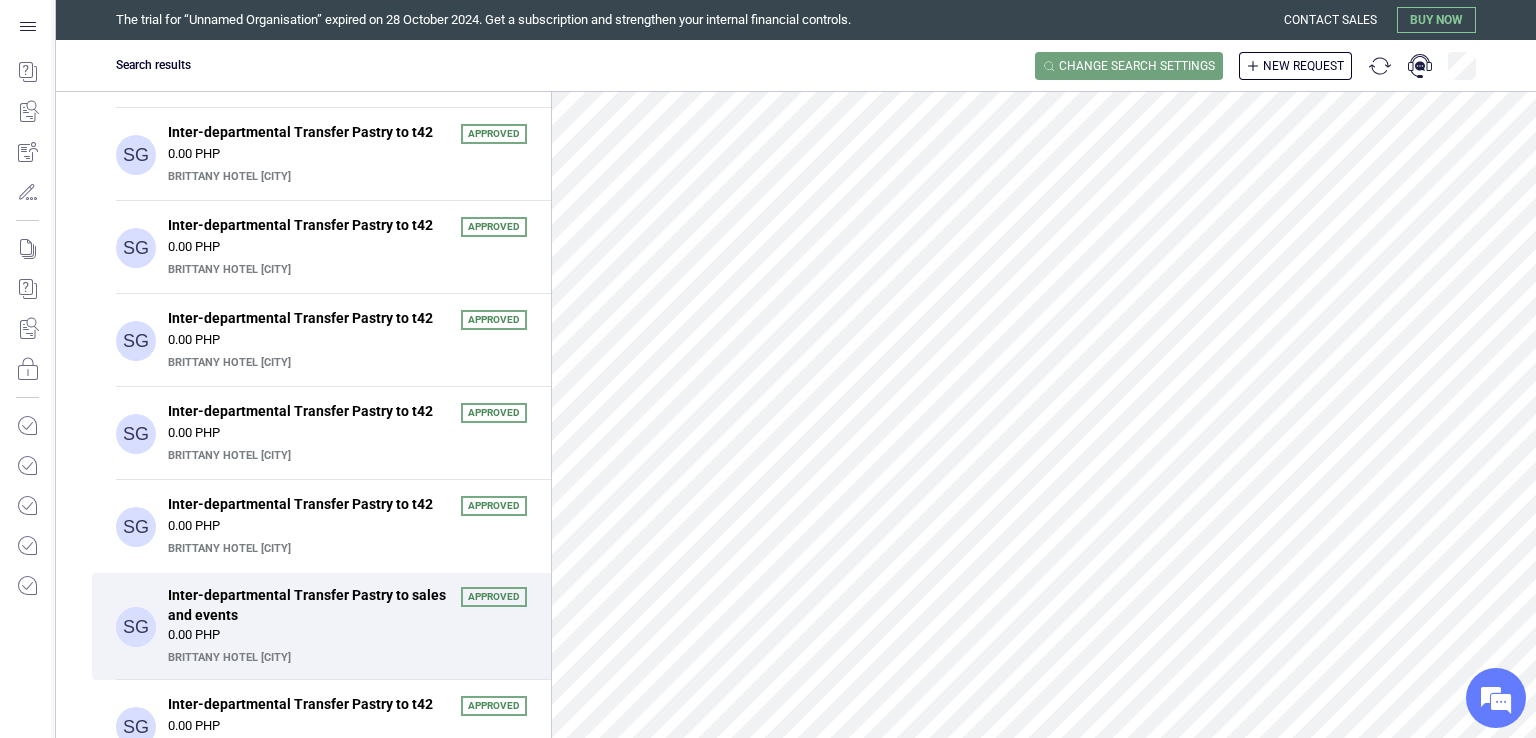 click on "SG Inter-departmental Transfer Pastry to t42 Approved 0.00 PHP Brittany Hotel [CITY] SG Inter-departmental Transfer Pastry to t42 Approved 0.00 PHP Brittany Hotel [CITY] SG Inter-departmental Transfer Pastry to t42 Approved 0.00 PHP Brittany Hotel [CITY] SG Inter-departmental Transfer Pastry to t42 Approved 0.00 PHP Brittany Hotel [CITY] SG Inter-departmental Transfer Pastry to t42 Approved 0.00 PHP Brittany Hotel [CITY] SG Inter-departmental Transfer Pastry to t42 Approved 0.00 PHP Brittany Hotel [CITY] SG Inter-departmental Transfer Pastry to sales and events Approved 0.00 PHP Brittany Hotel [CITY] SG Inter-departmental Transfer Pastry to t42 Approved 0.00 PHP Brittany Hotel [CITY]" at bounding box center [814, 415] 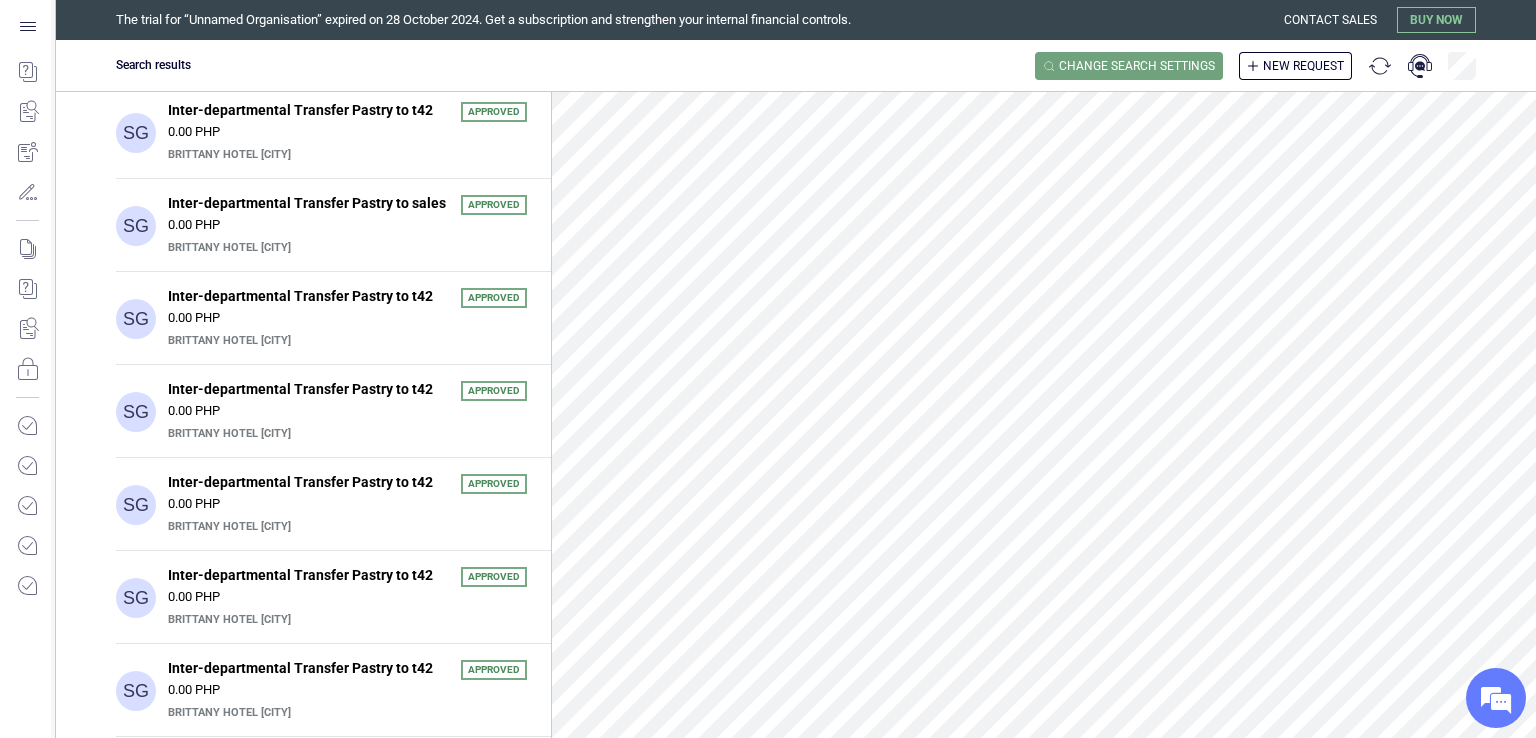 scroll, scrollTop: 1732, scrollLeft: 0, axis: vertical 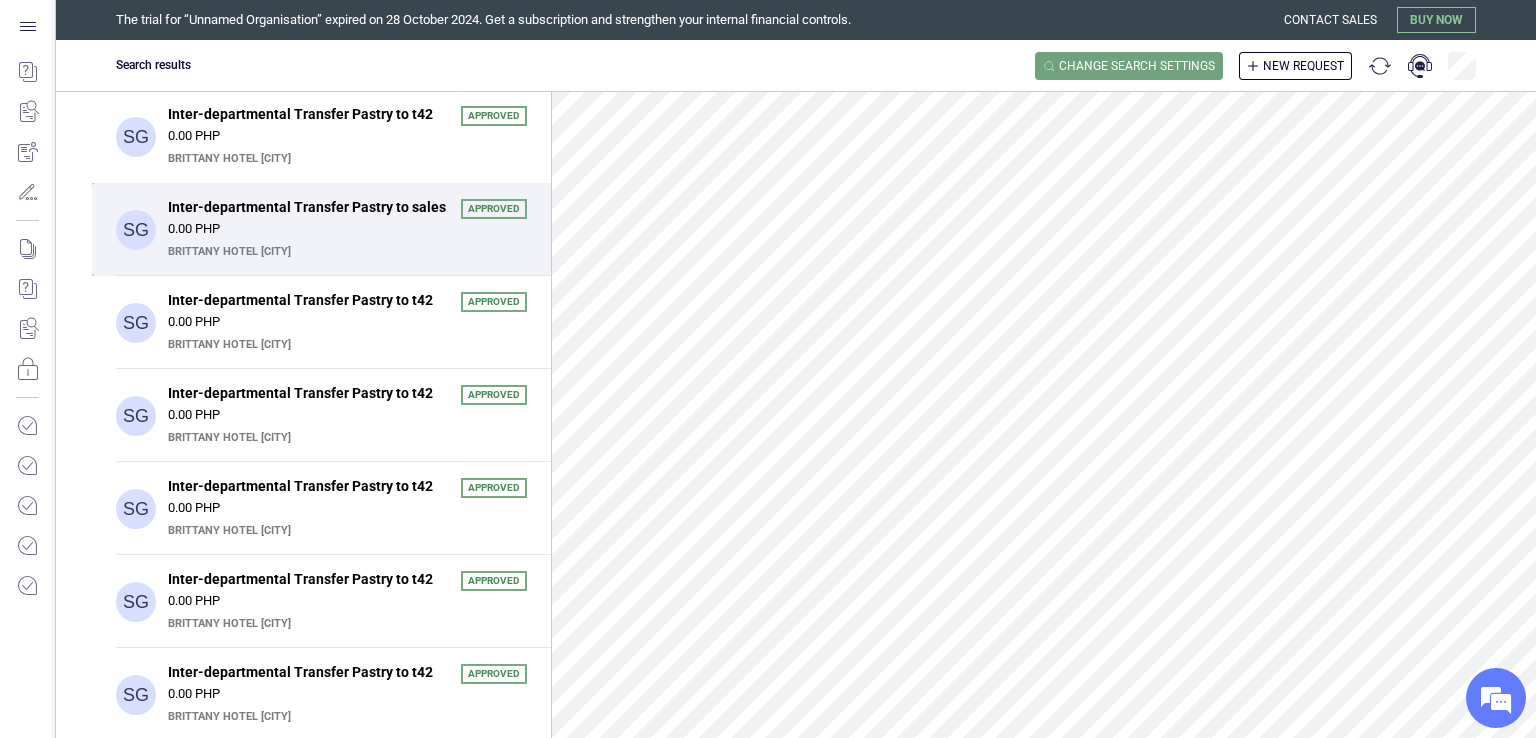 click on "Inter-departmental Transfer Pastry to sales" at bounding box center [308, 207] 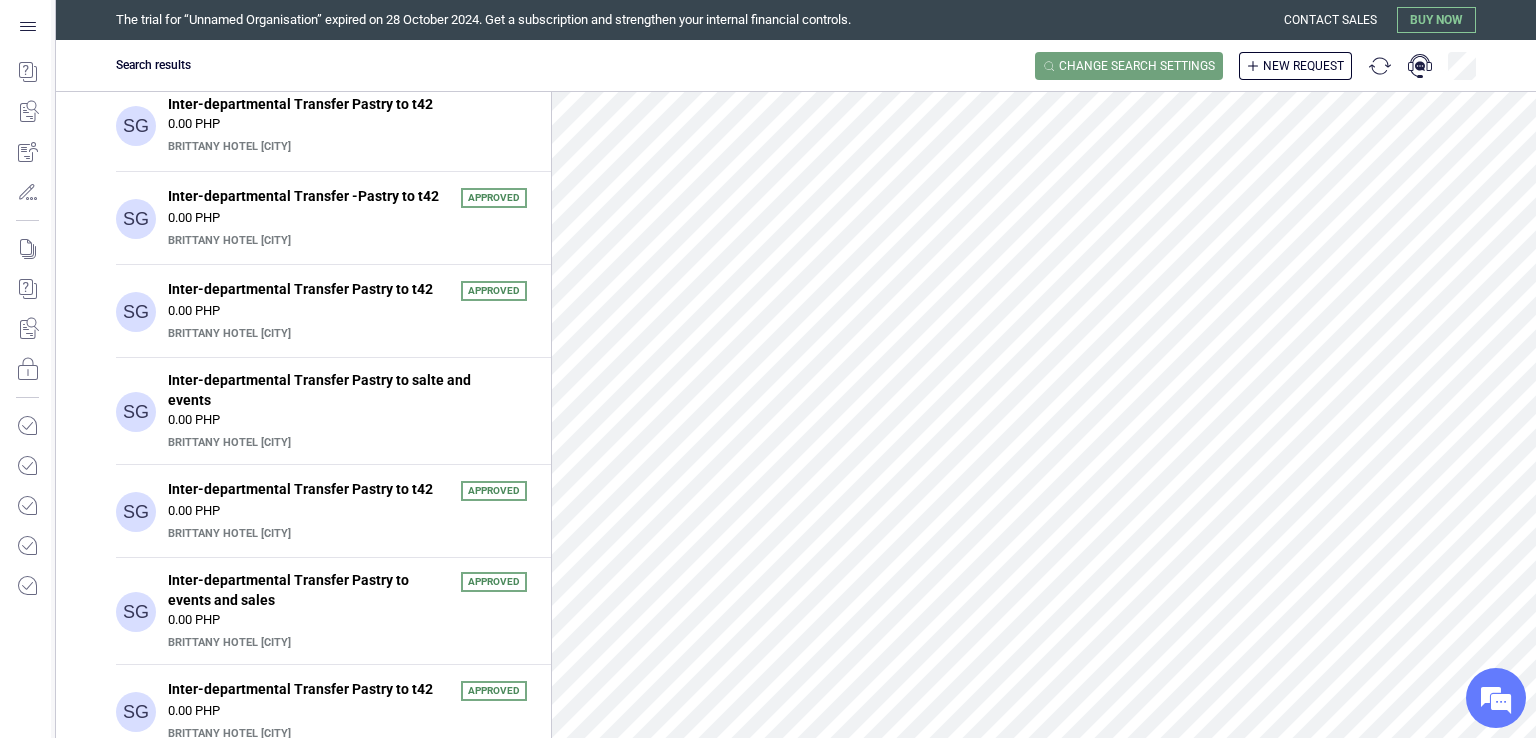 scroll, scrollTop: 0, scrollLeft: 0, axis: both 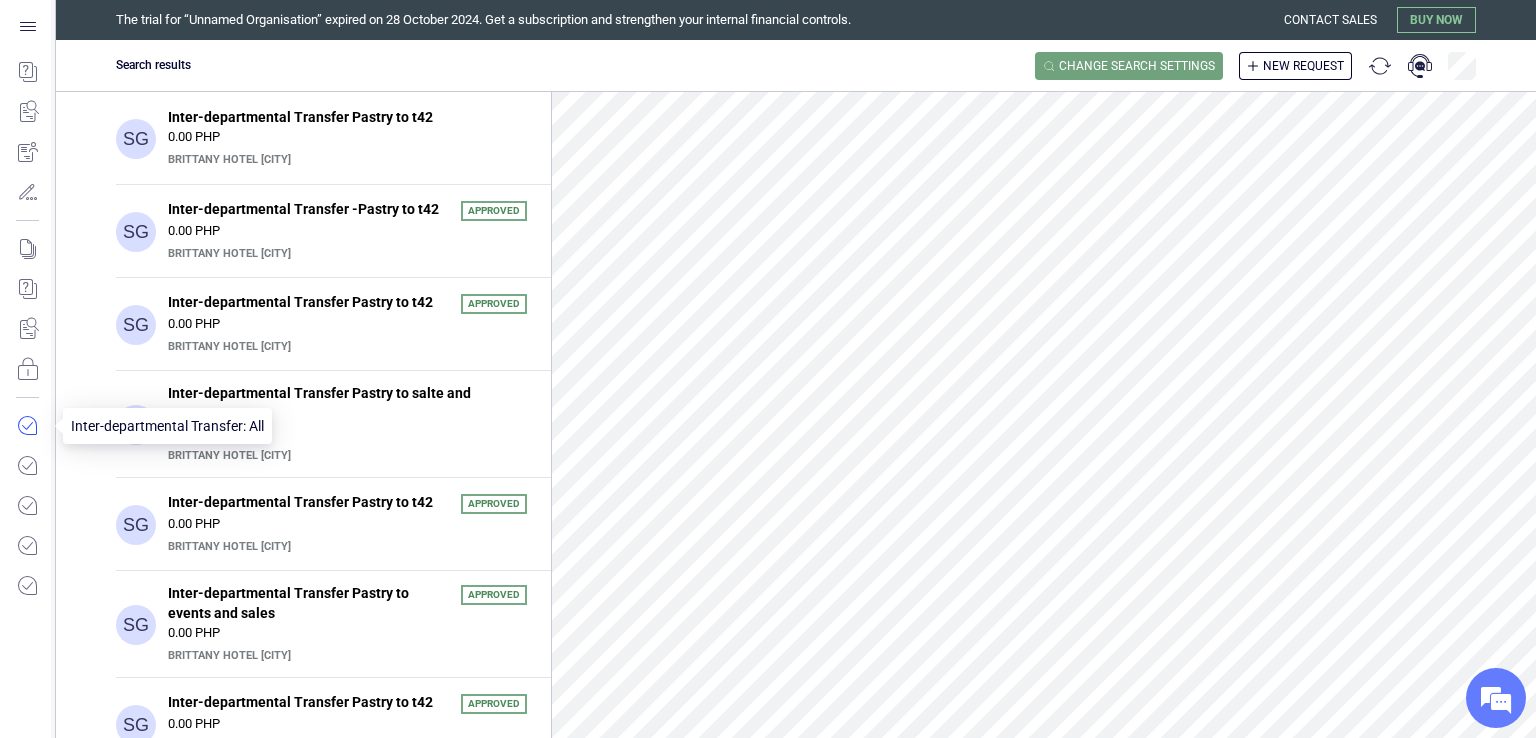 click at bounding box center [27, 426] 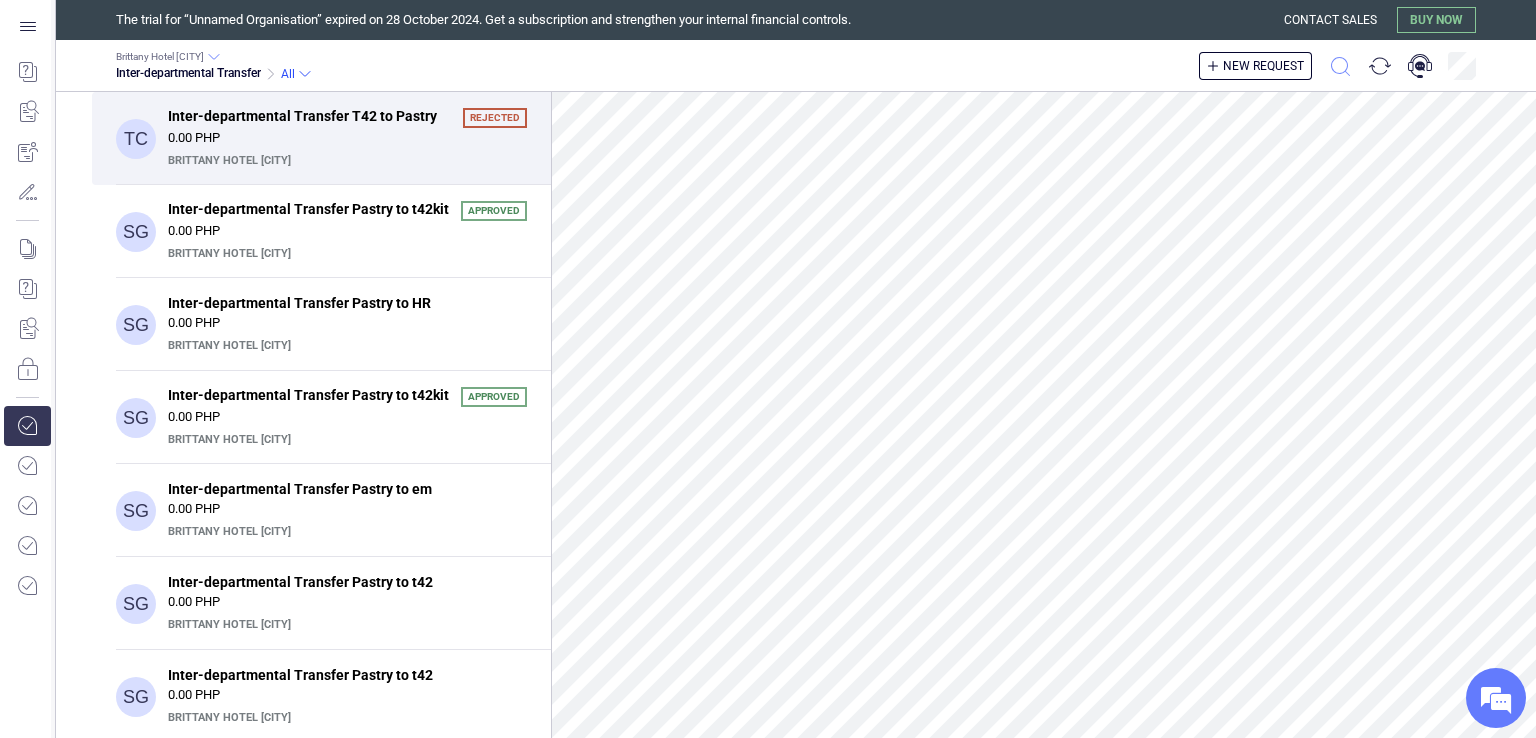 click at bounding box center (1340, 66) 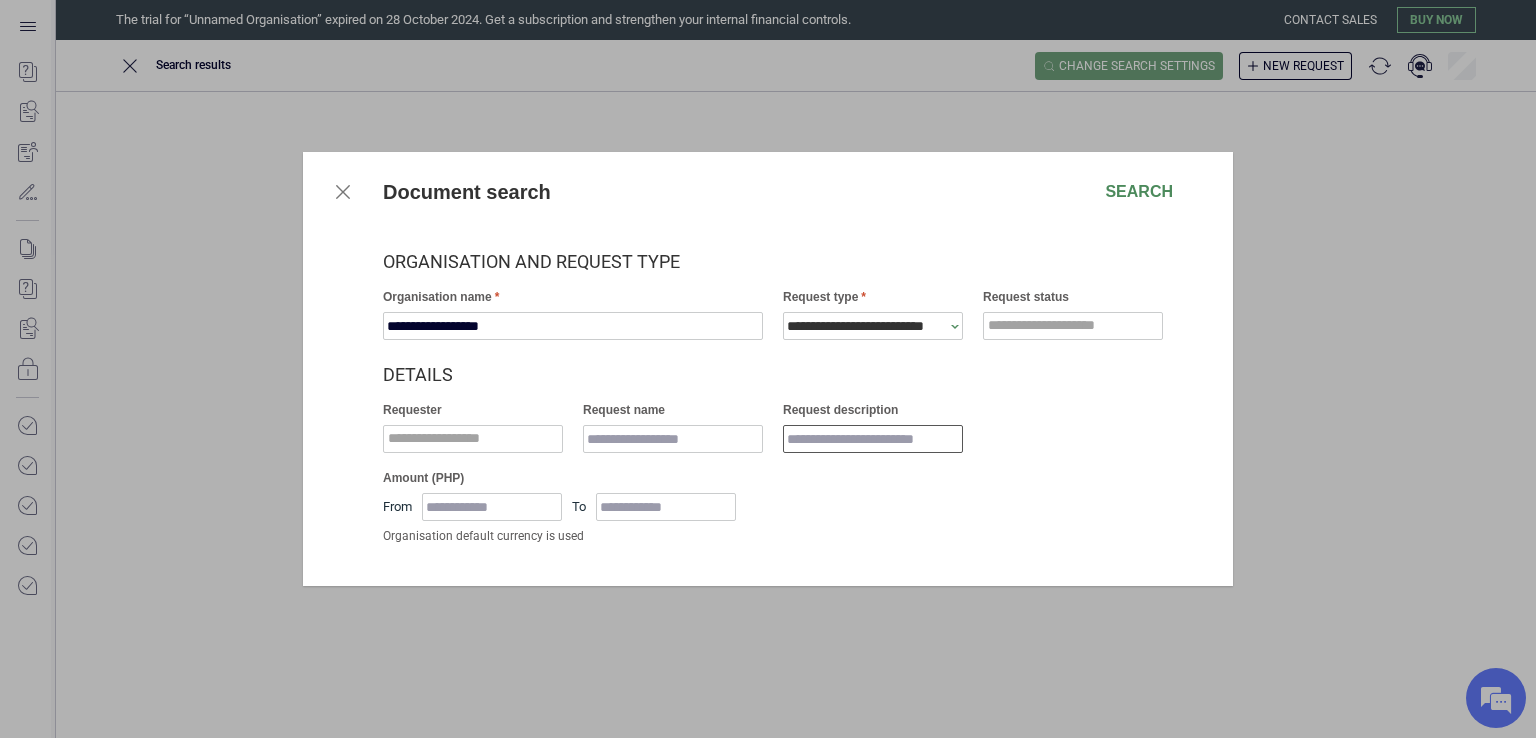 click on "Request description" at bounding box center [873, 439] 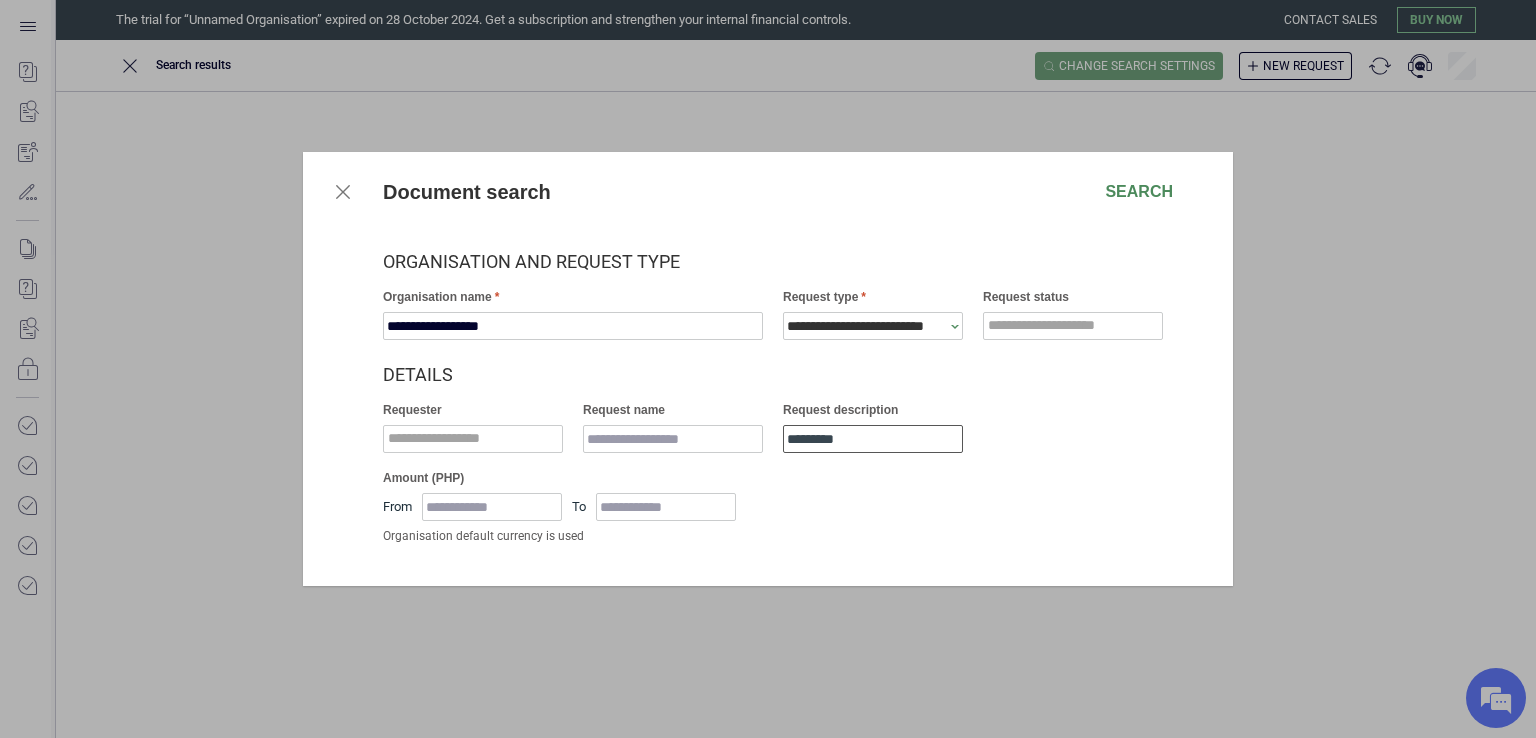 type on "*********" 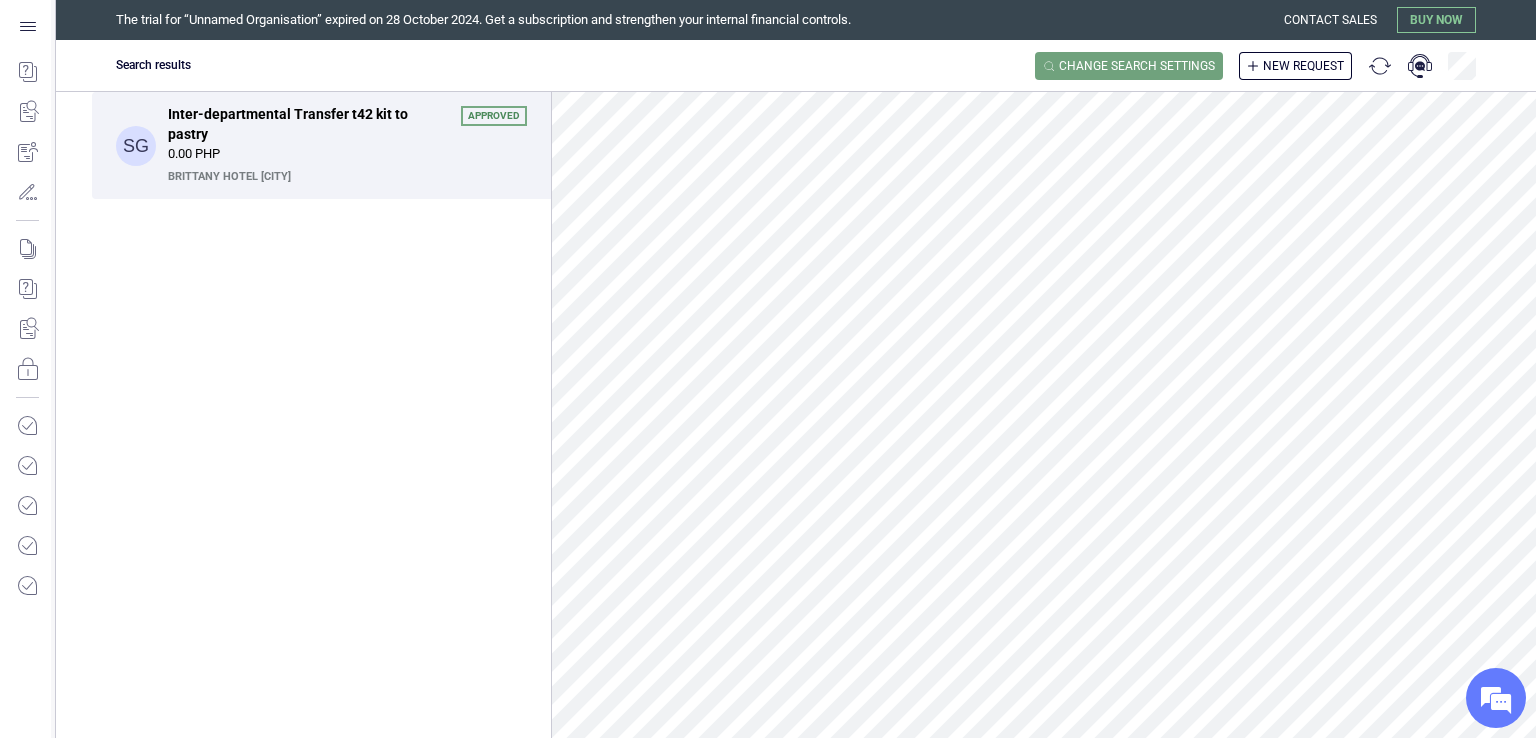 click on "0.00 PHP" at bounding box center [347, 154] 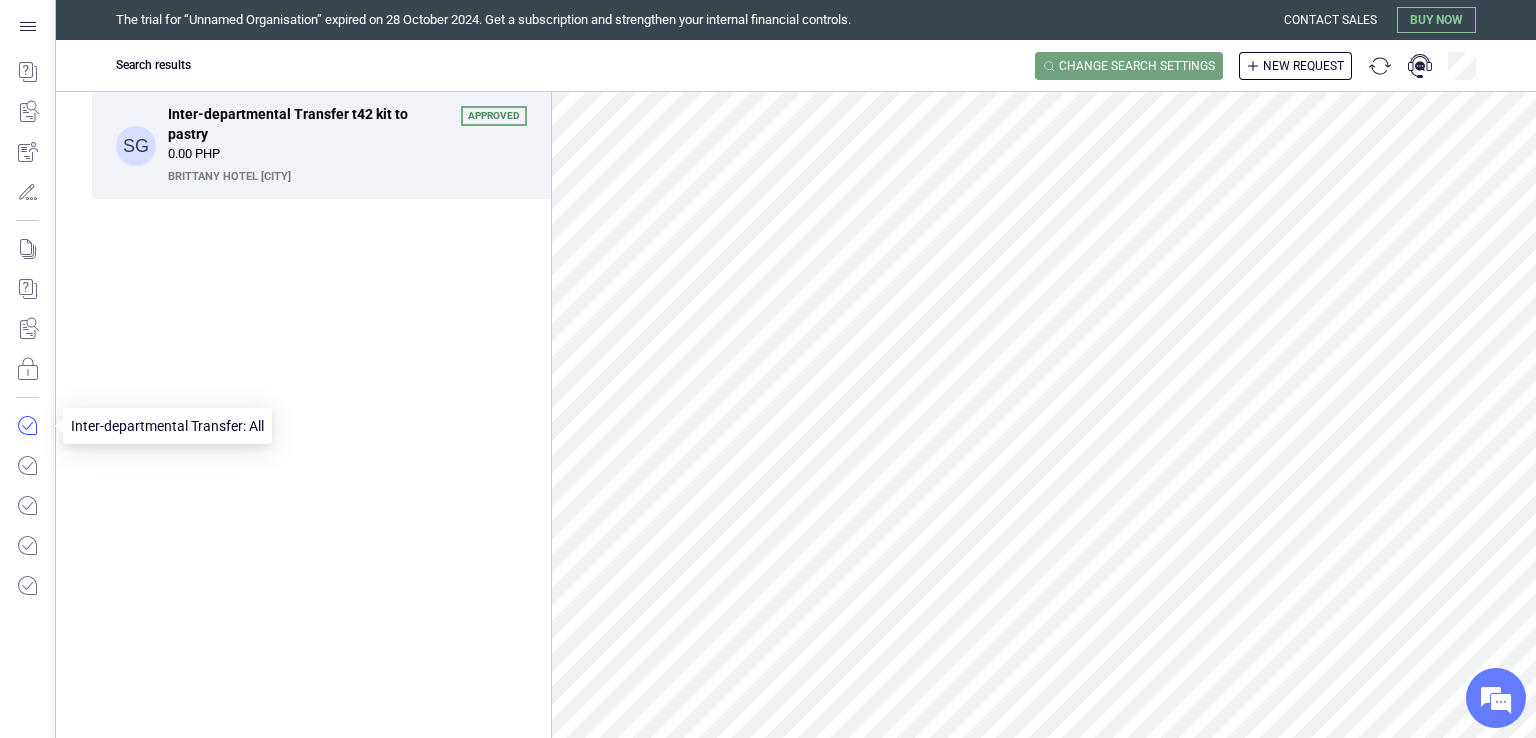 click at bounding box center (27, 426) 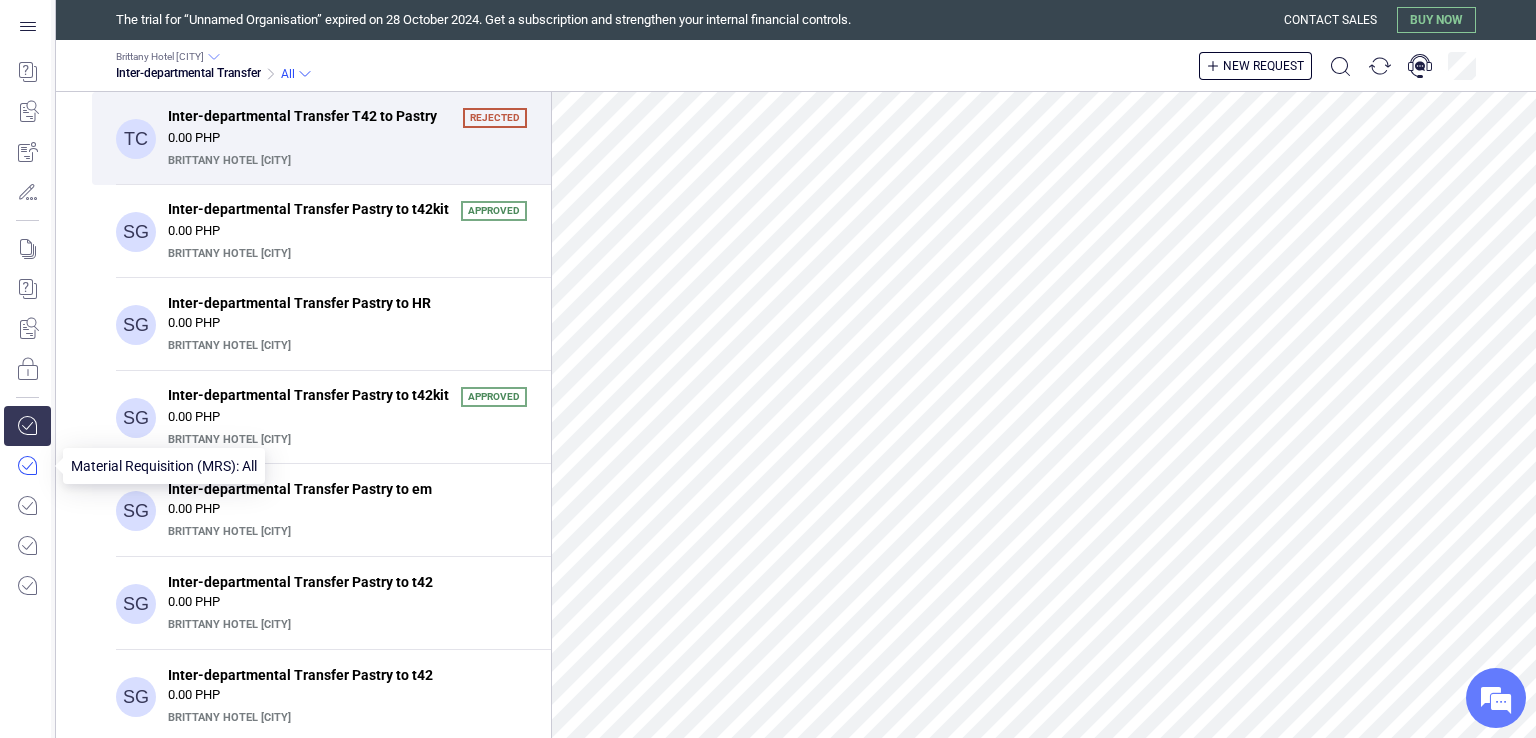 click at bounding box center [27, 466] 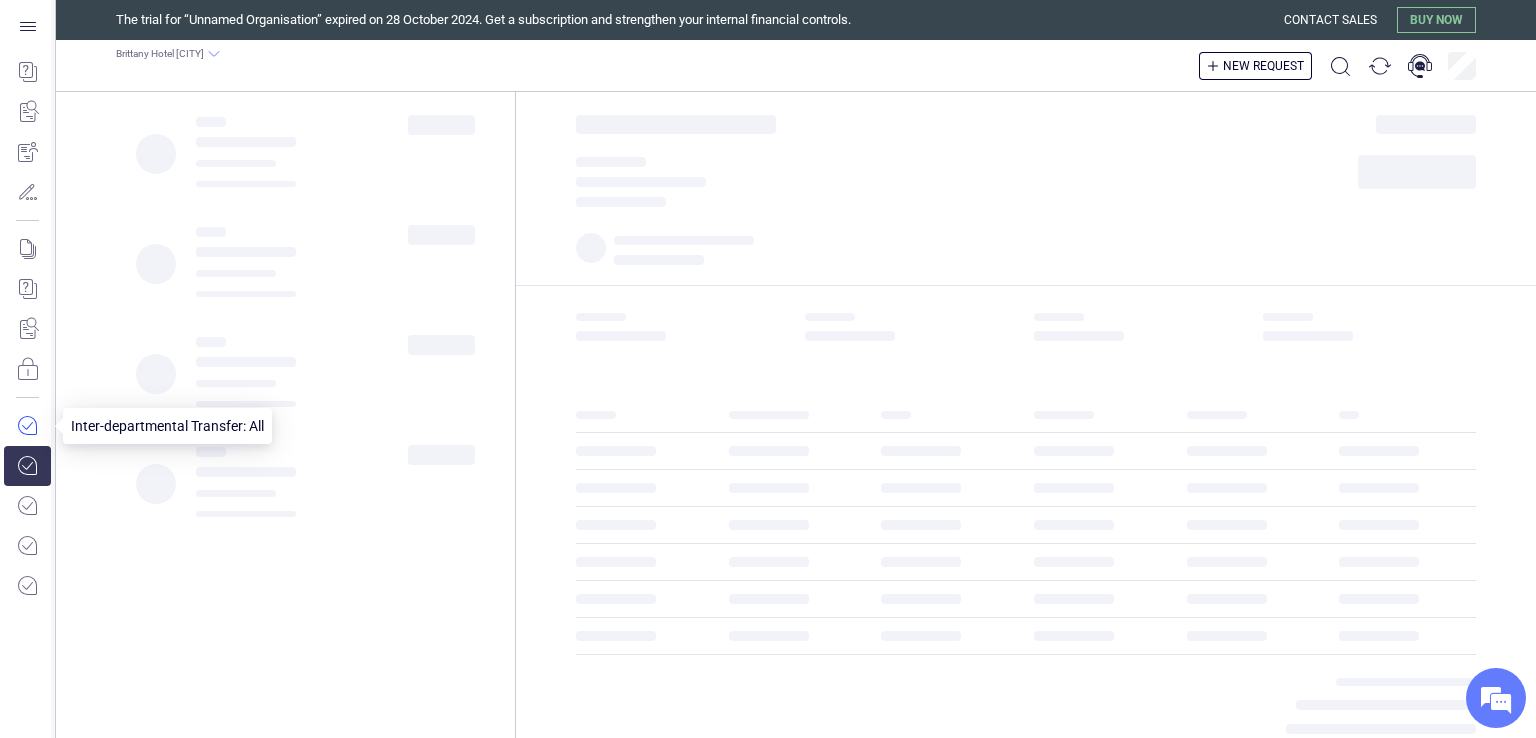 click at bounding box center [27, 426] 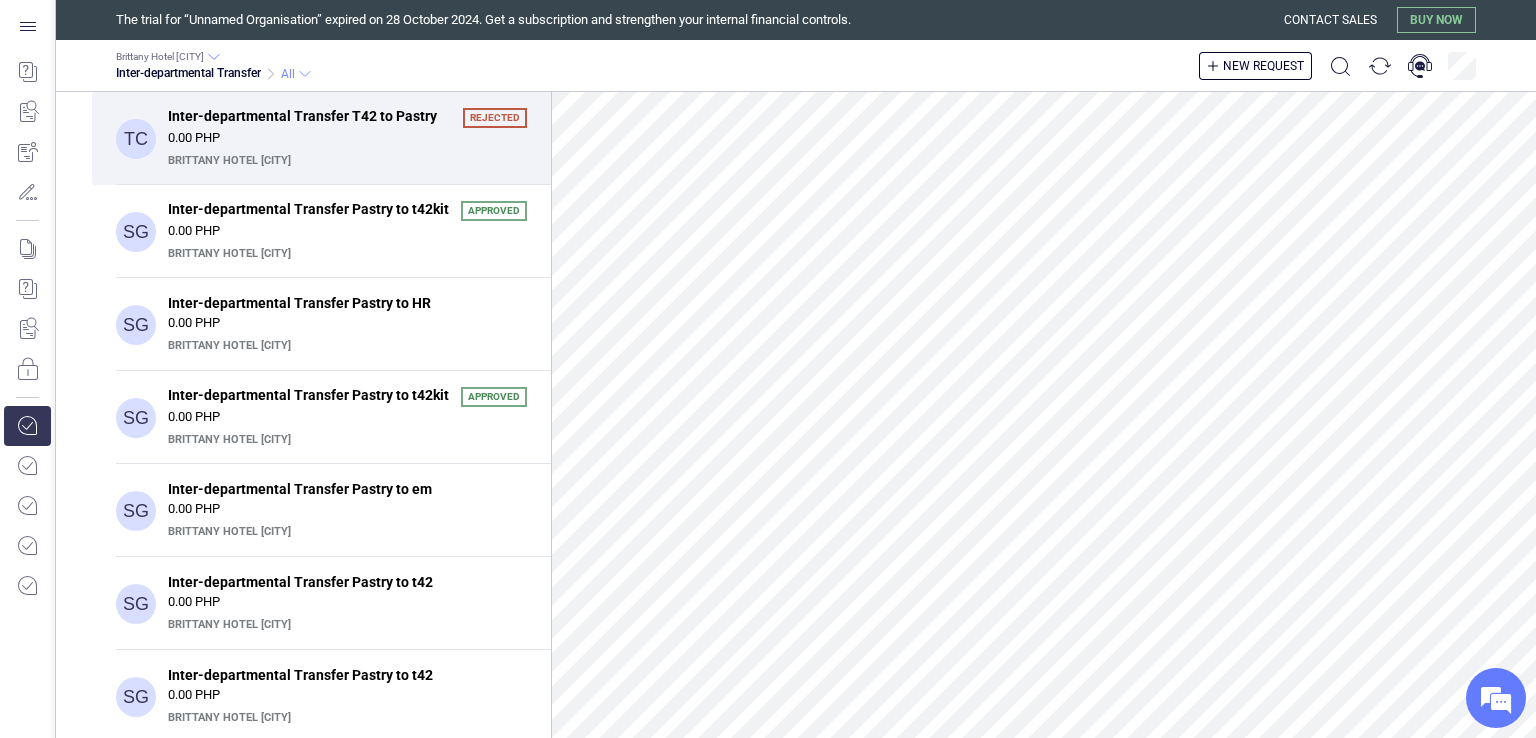 click at bounding box center [305, 74] 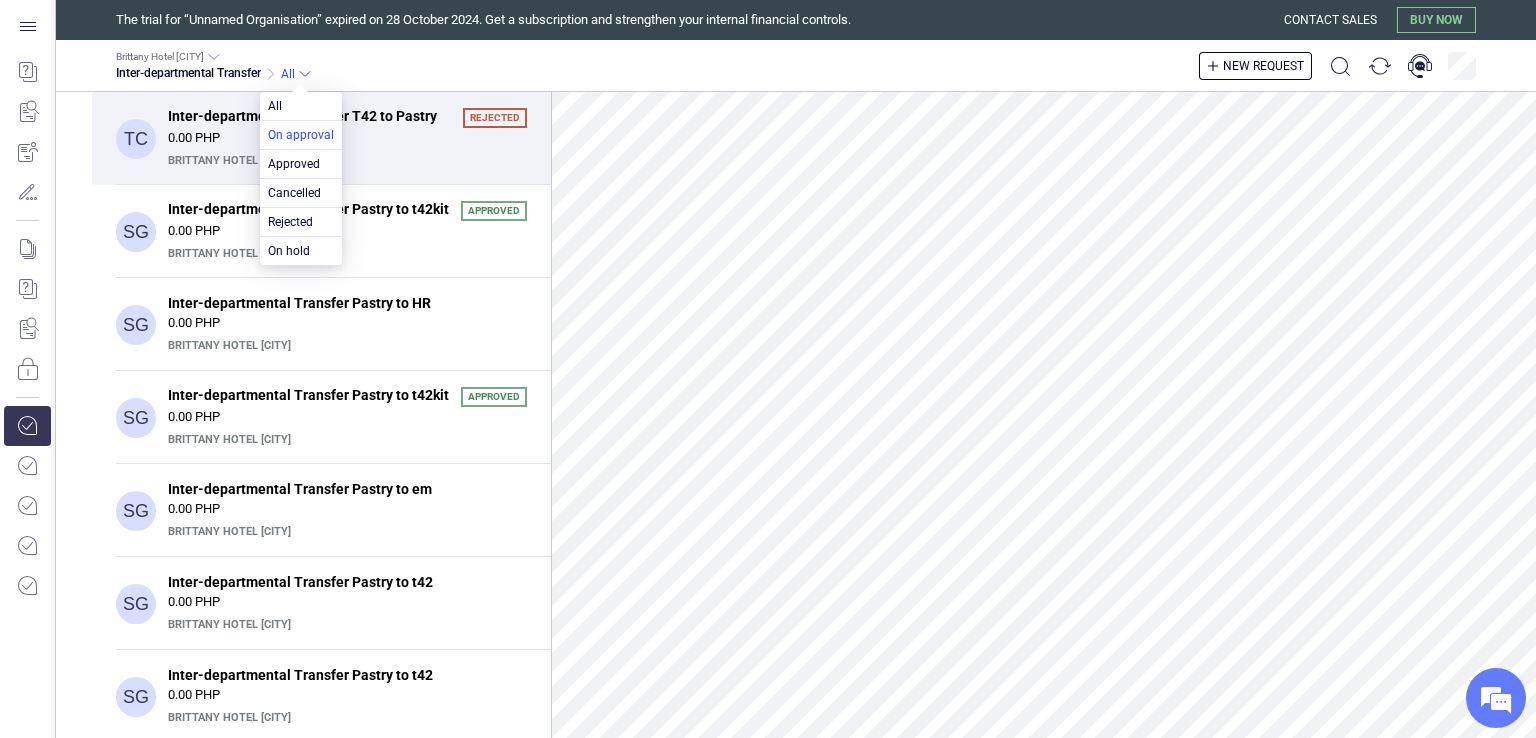 click at bounding box center (301, 135) 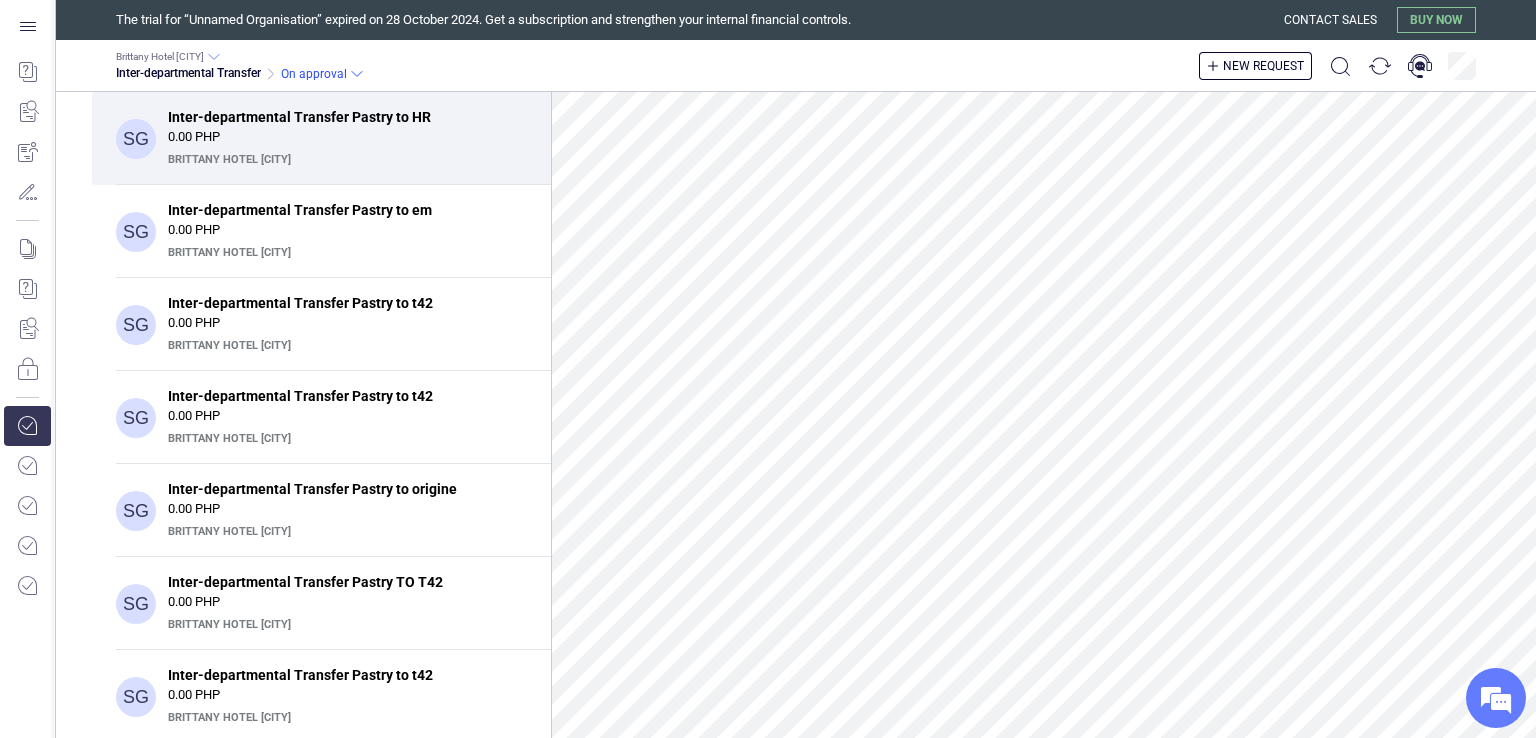 drag, startPoint x: 551, startPoint y: 169, endPoint x: 544, endPoint y: 206, distance: 37.65634 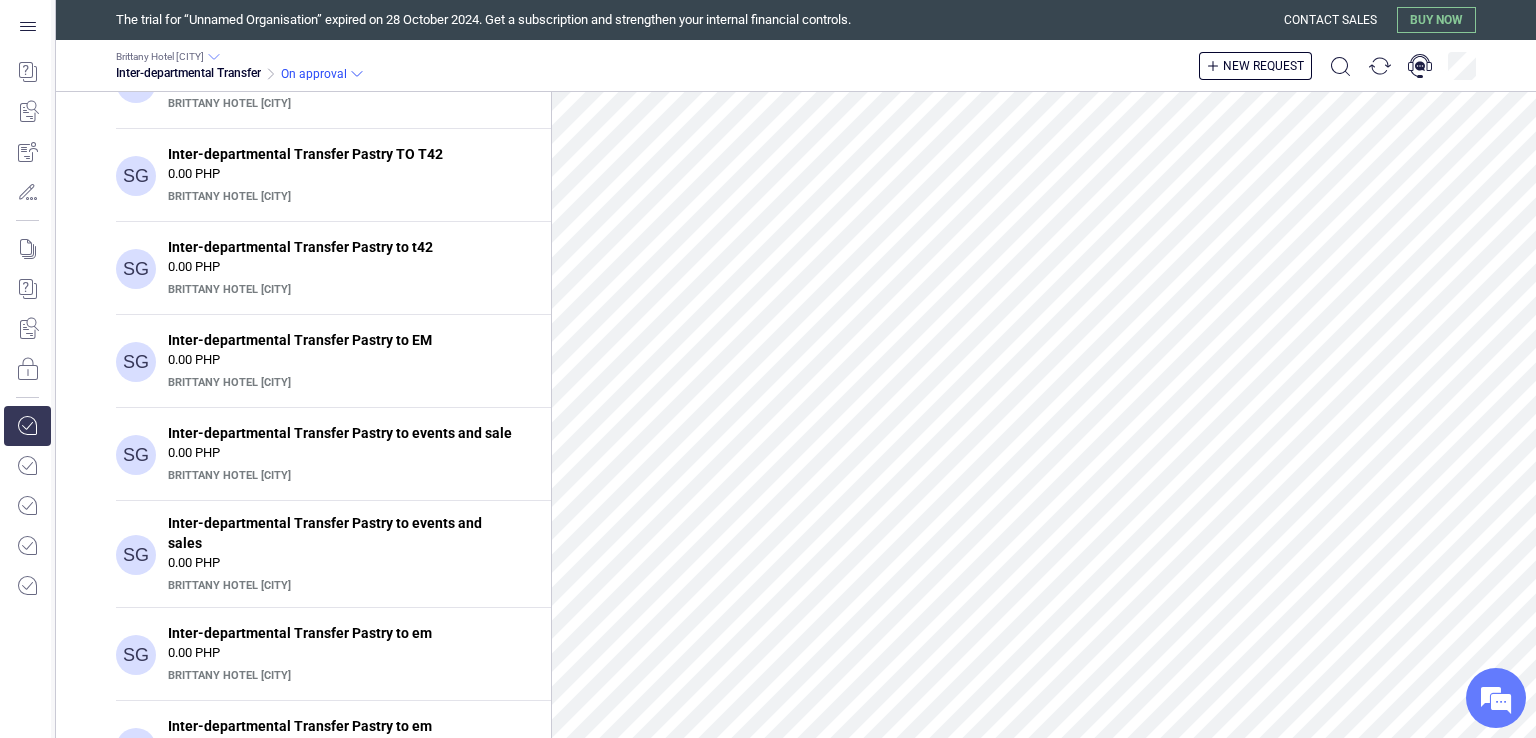 scroll, scrollTop: 438, scrollLeft: 0, axis: vertical 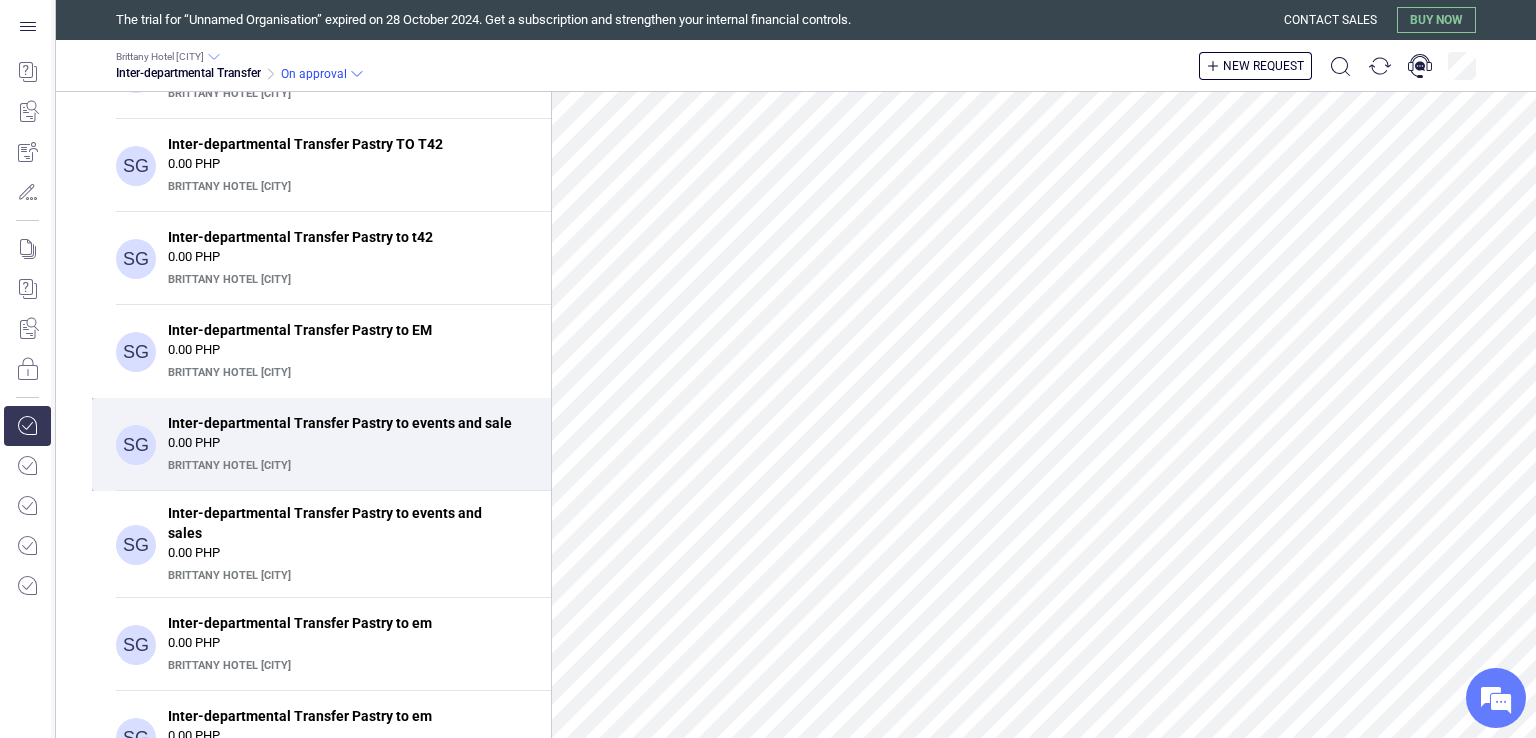 click on "Inter-departmental Transfer Pastry to events and sale 0.00 PHP Brittany Hotel [CITY]" at bounding box center (347, 444) 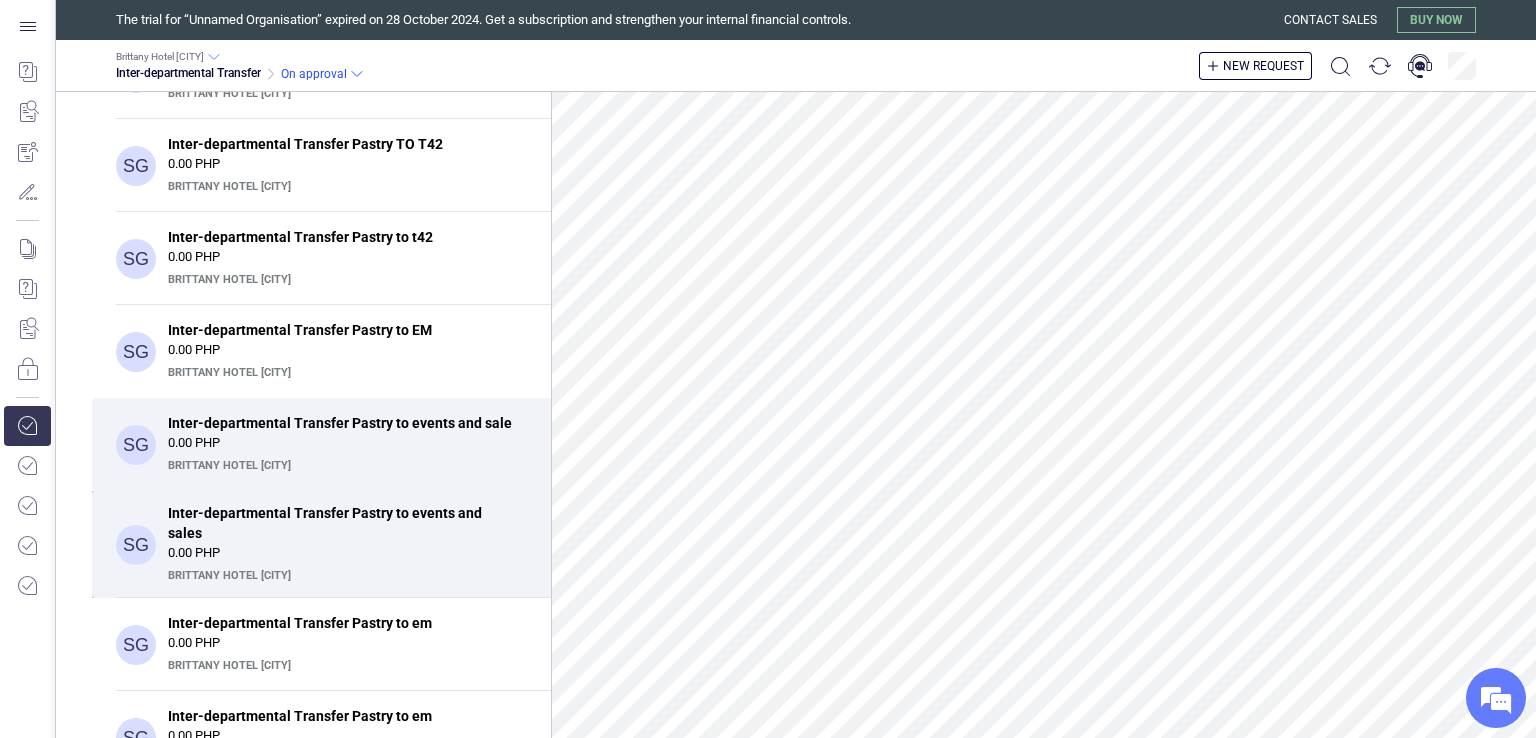 click on "Inter-departmental Transfer Pastry to events and sales" at bounding box center (341, 523) 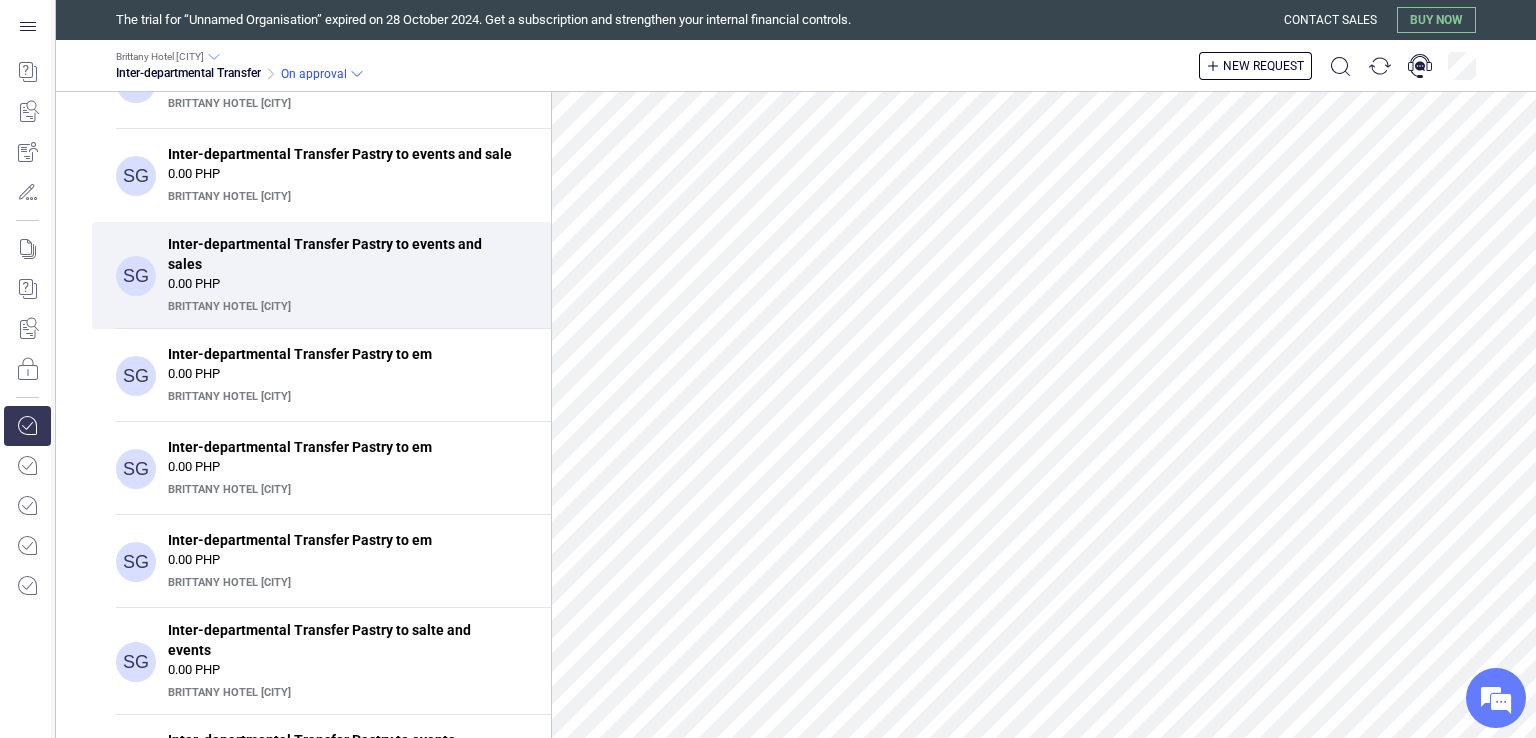 scroll, scrollTop: 733, scrollLeft: 0, axis: vertical 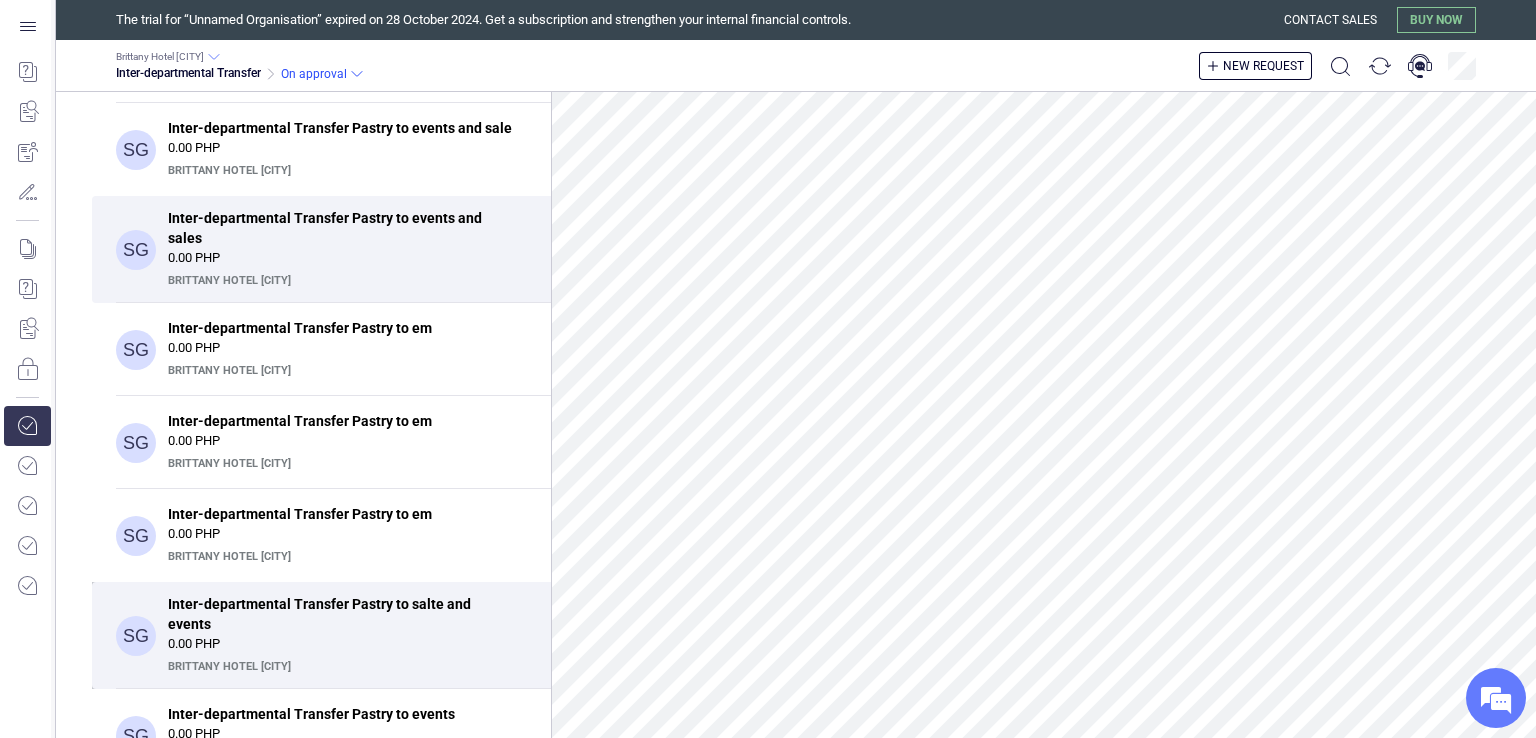 click on "Inter-departmental Transfer Pastry to salte and events" at bounding box center (341, 614) 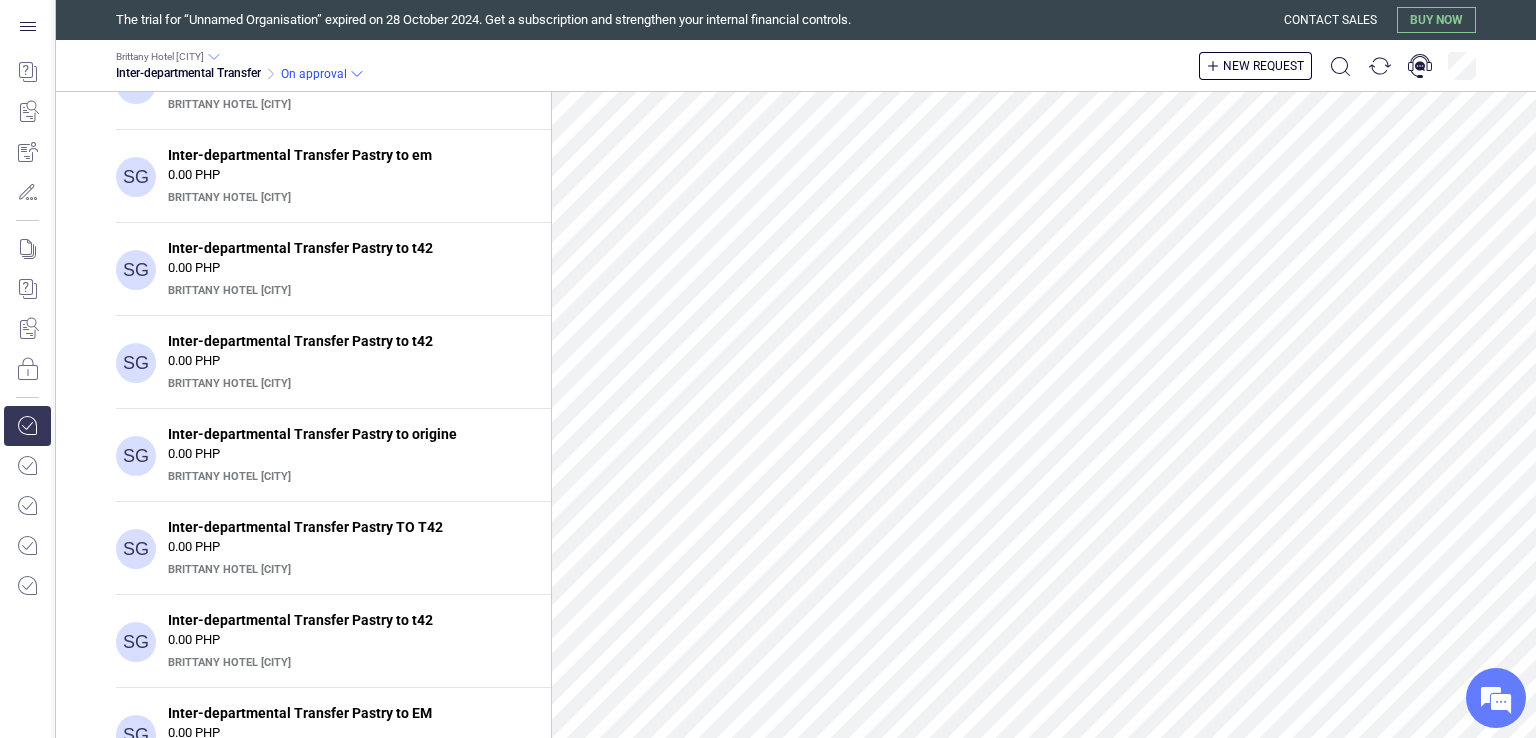 scroll, scrollTop: 0, scrollLeft: 0, axis: both 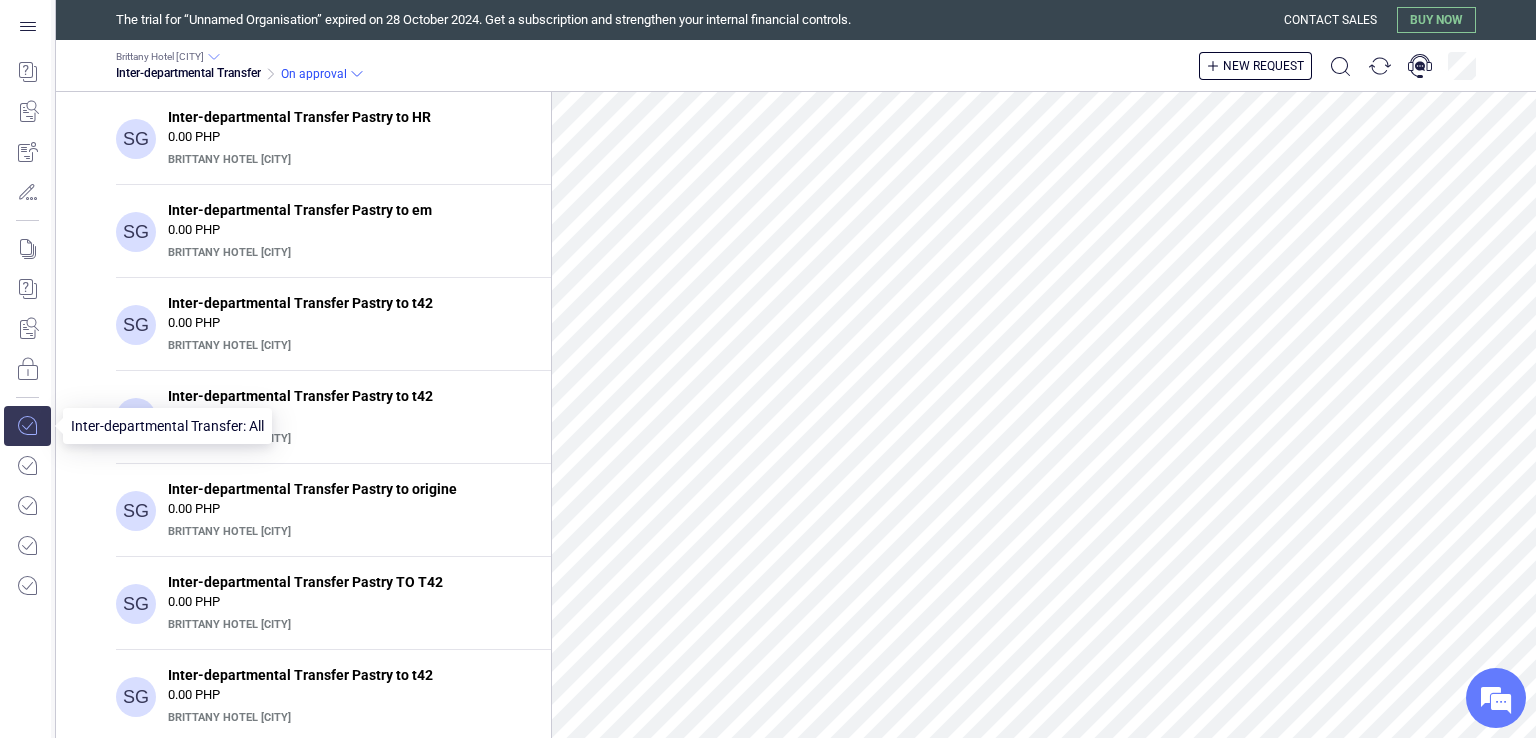 click at bounding box center (27, 426) 